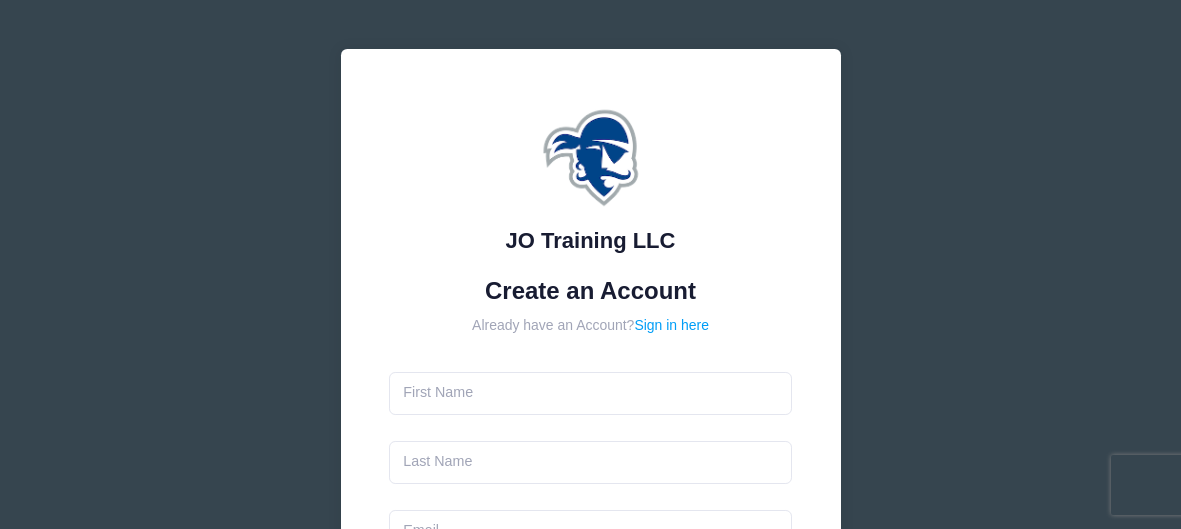 scroll, scrollTop: 260, scrollLeft: 0, axis: vertical 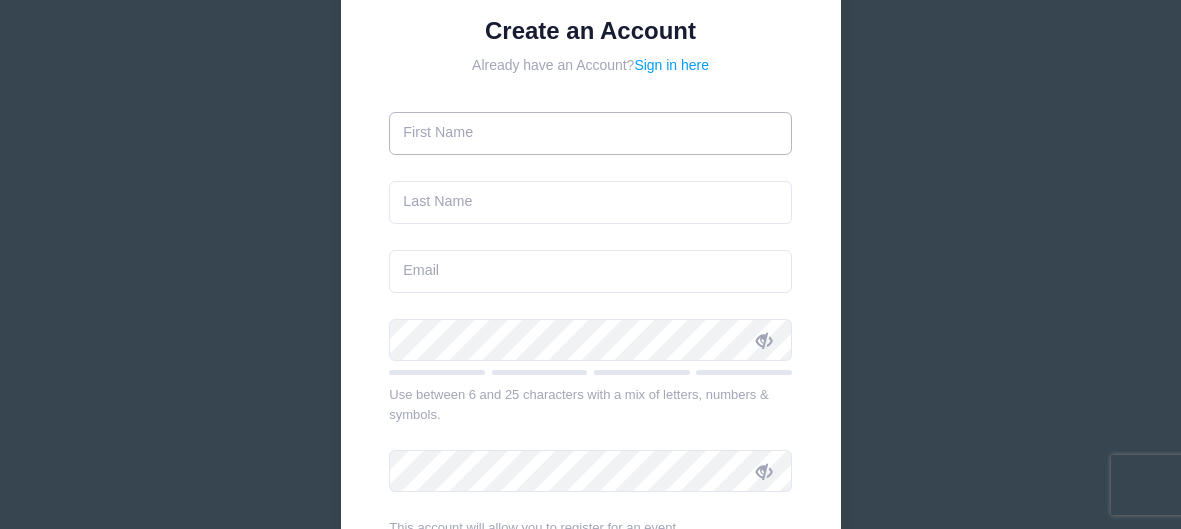 click at bounding box center [590, 133] 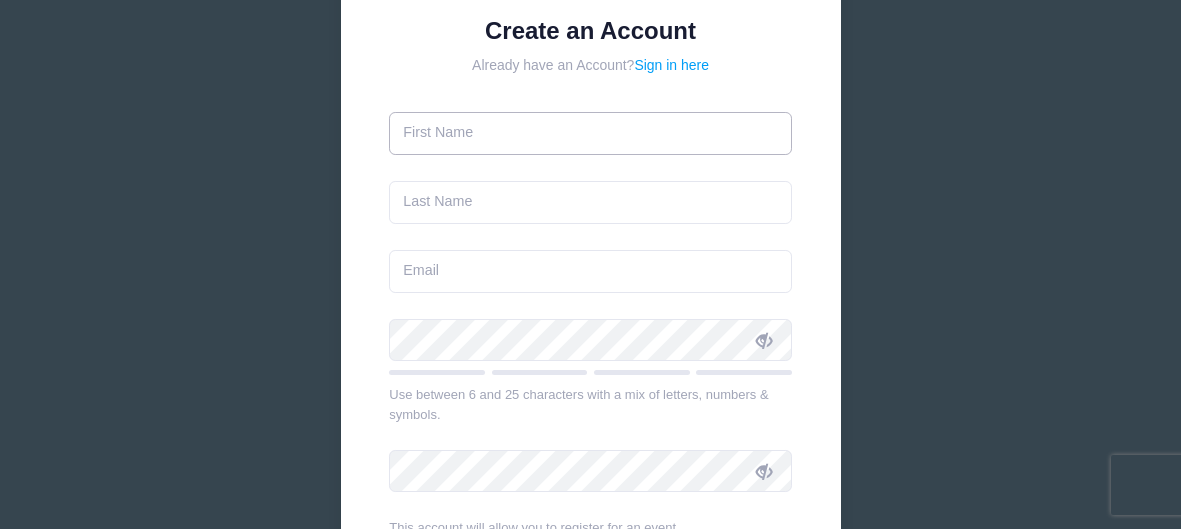 type on "[LAST]" 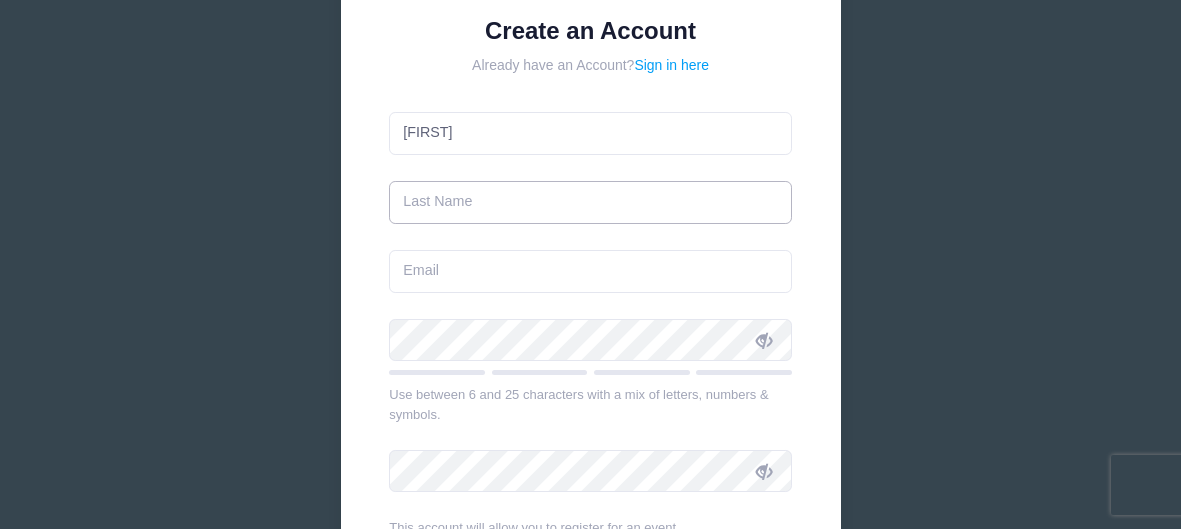 type on "[CITY]" 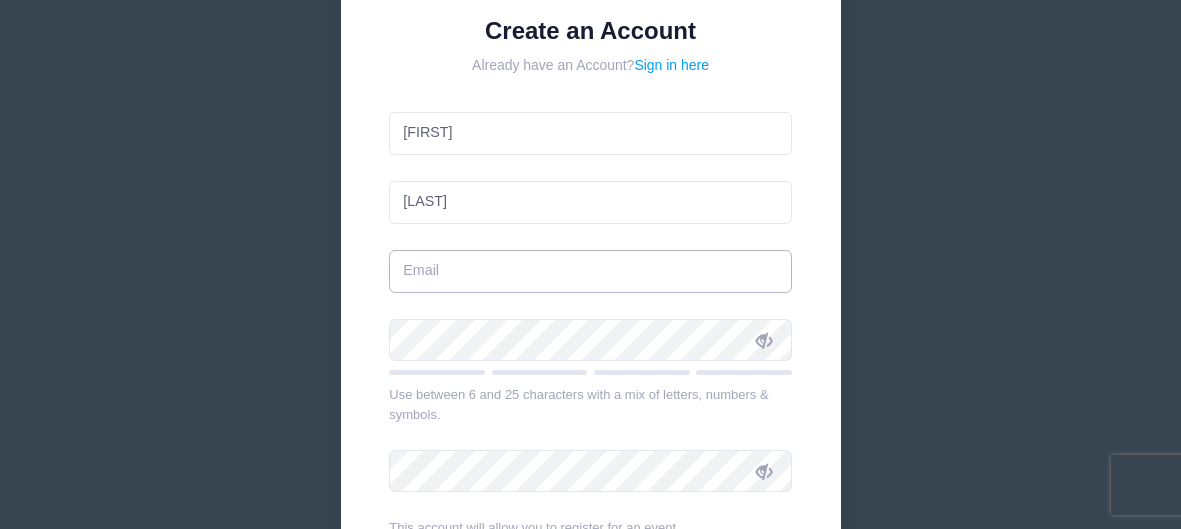 type on "[USERNAME]@example.com" 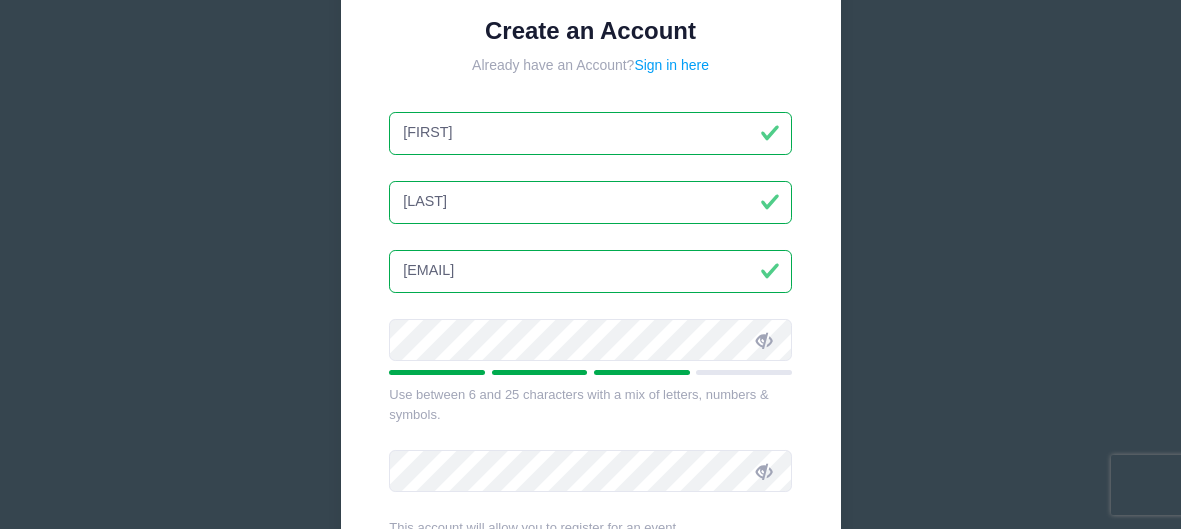 click at bounding box center [764, 340] 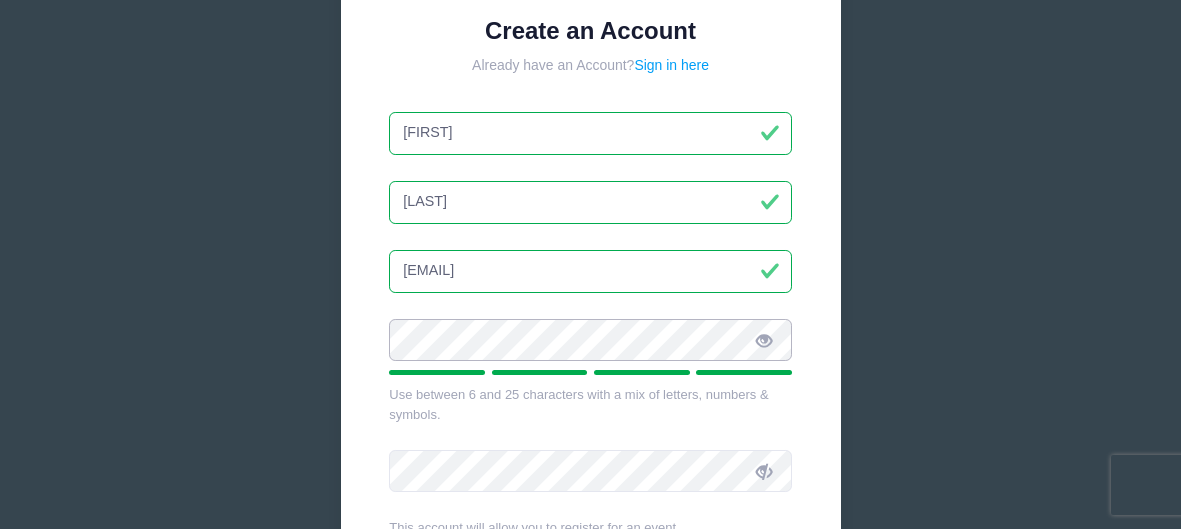click on "JO Training LLC
Create an Account
Already have an Account?
Sign in here
Morgan
Newton" at bounding box center [590, 284] 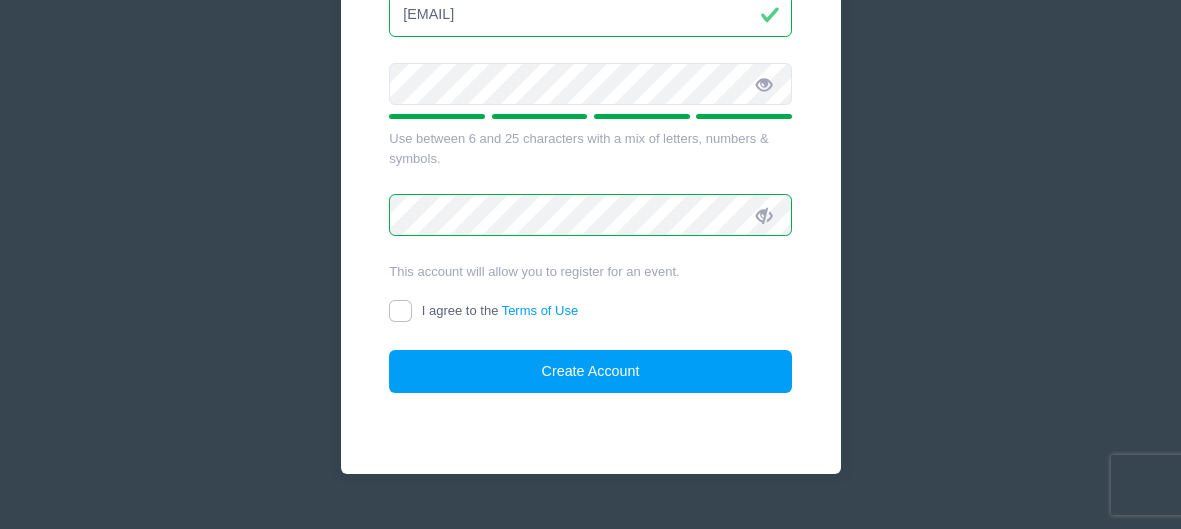 scroll, scrollTop: 522, scrollLeft: 0, axis: vertical 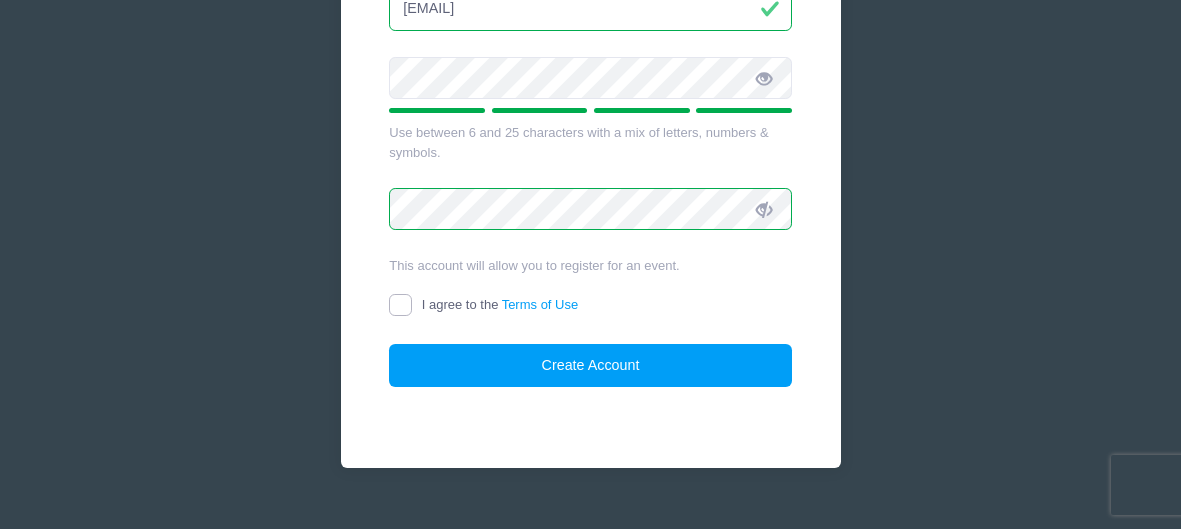 click on "I agree to the
Terms of Use" at bounding box center (400, 305) 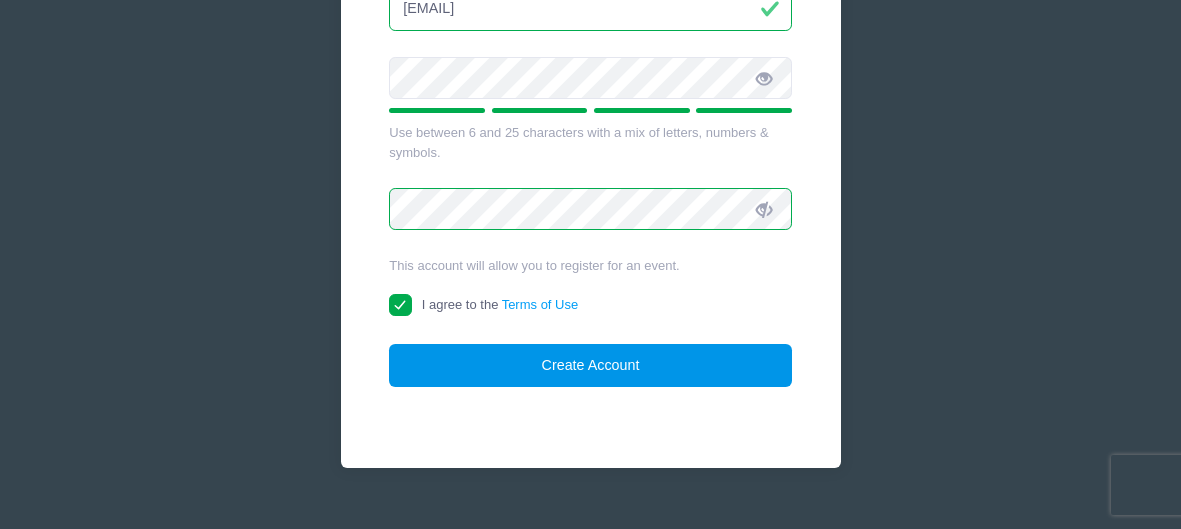 click on "Create Account" at bounding box center [590, 365] 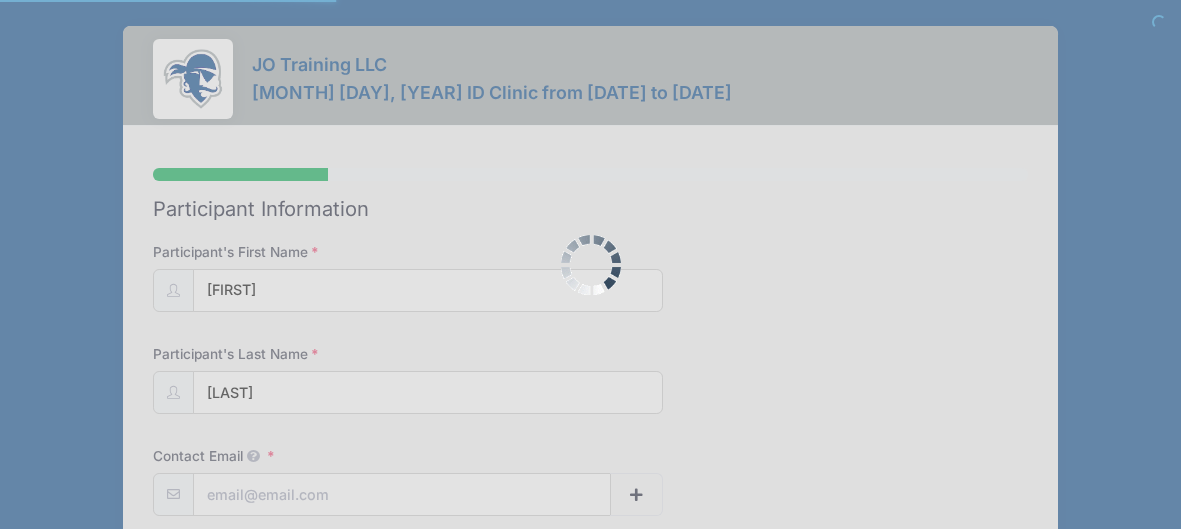 scroll, scrollTop: 0, scrollLeft: 0, axis: both 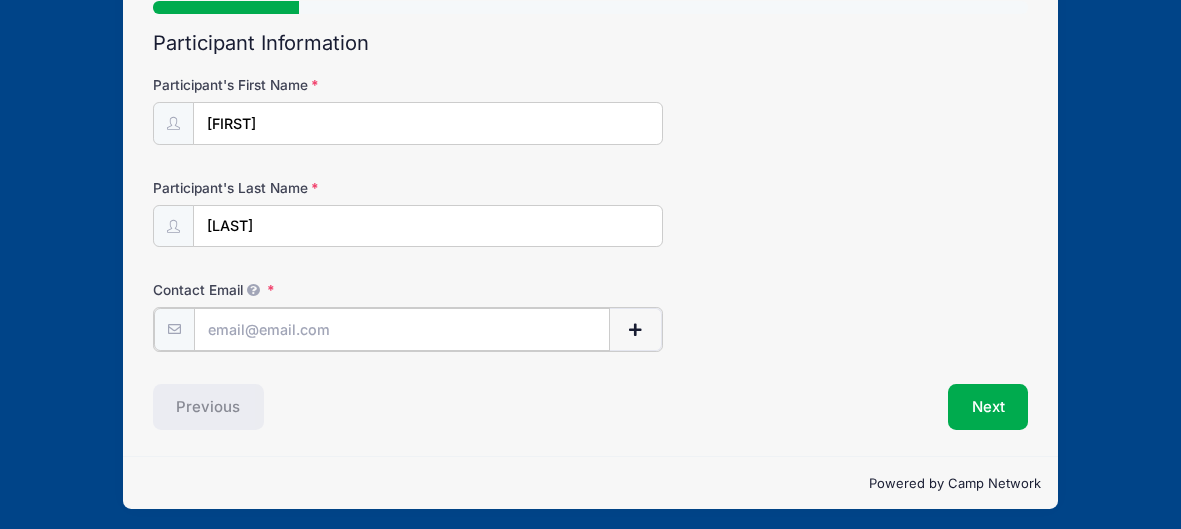click on "Contact Email" at bounding box center (402, 329) 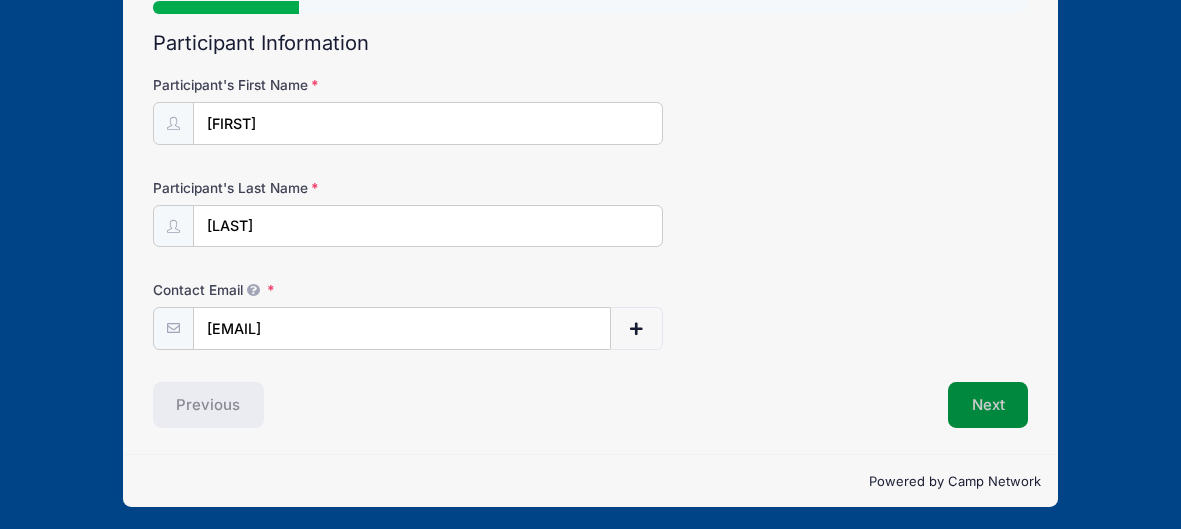 click on "Next" at bounding box center (988, 405) 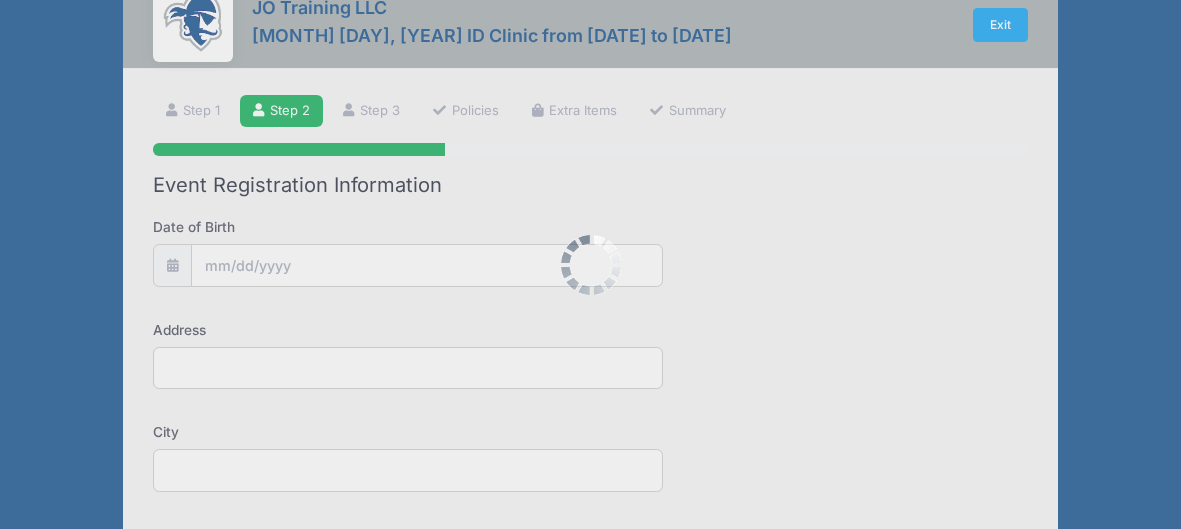 scroll, scrollTop: 0, scrollLeft: 0, axis: both 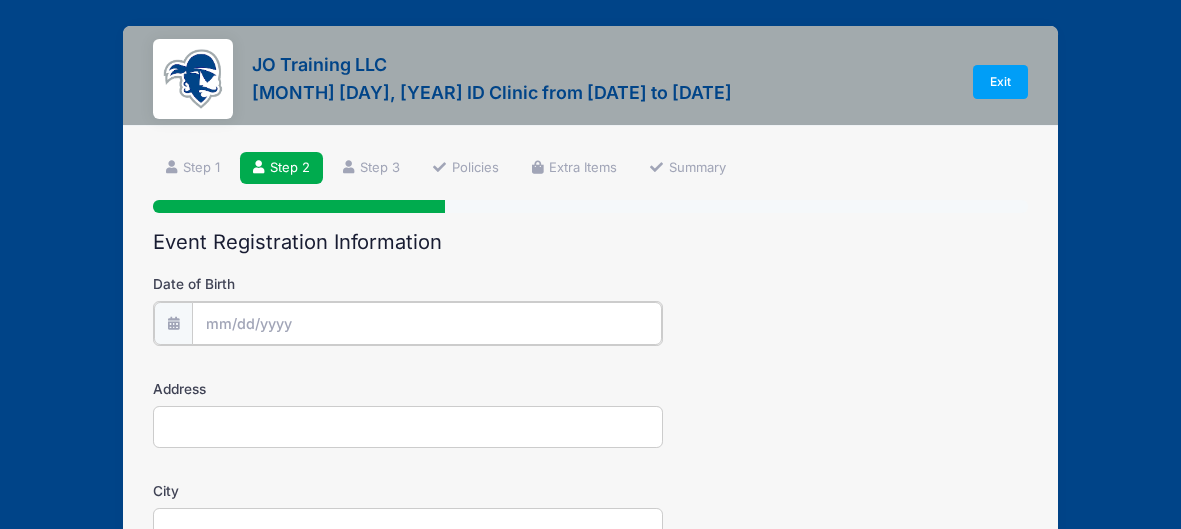 click on "Date of Birth" at bounding box center [427, 323] 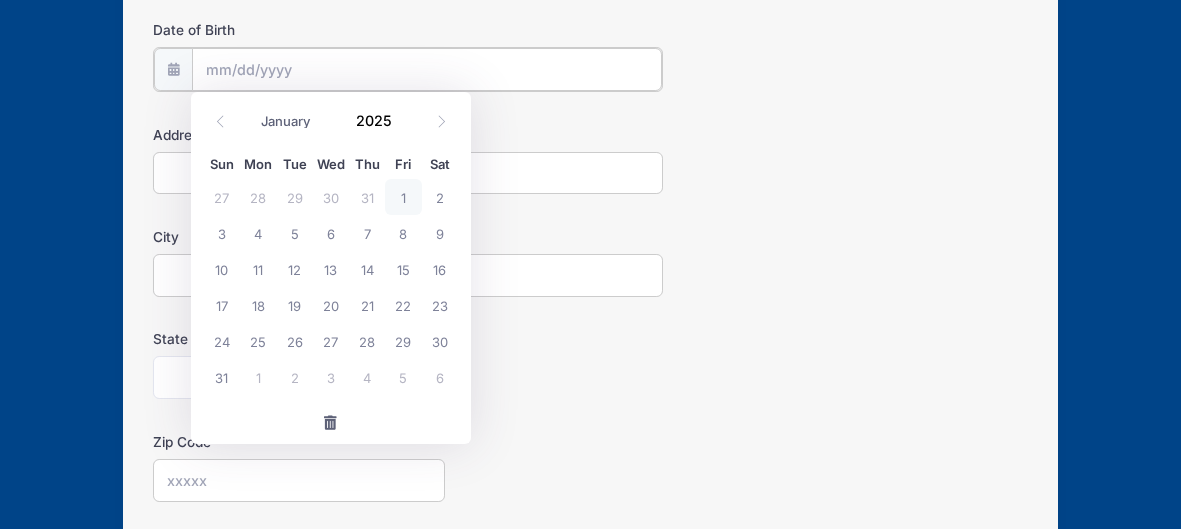 scroll, scrollTop: 258, scrollLeft: 0, axis: vertical 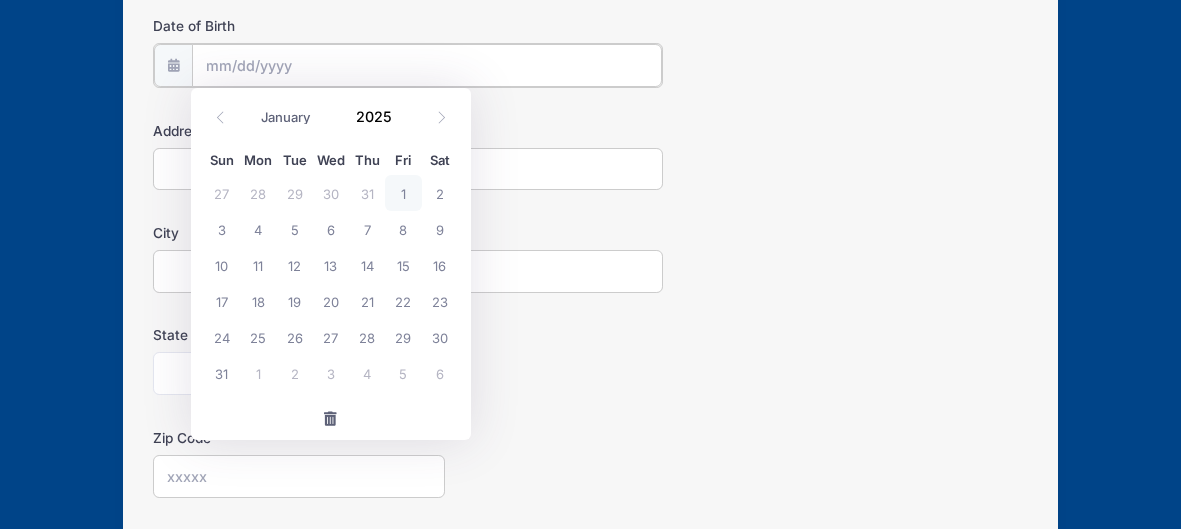 click on "Date of Birth" at bounding box center [427, 65] 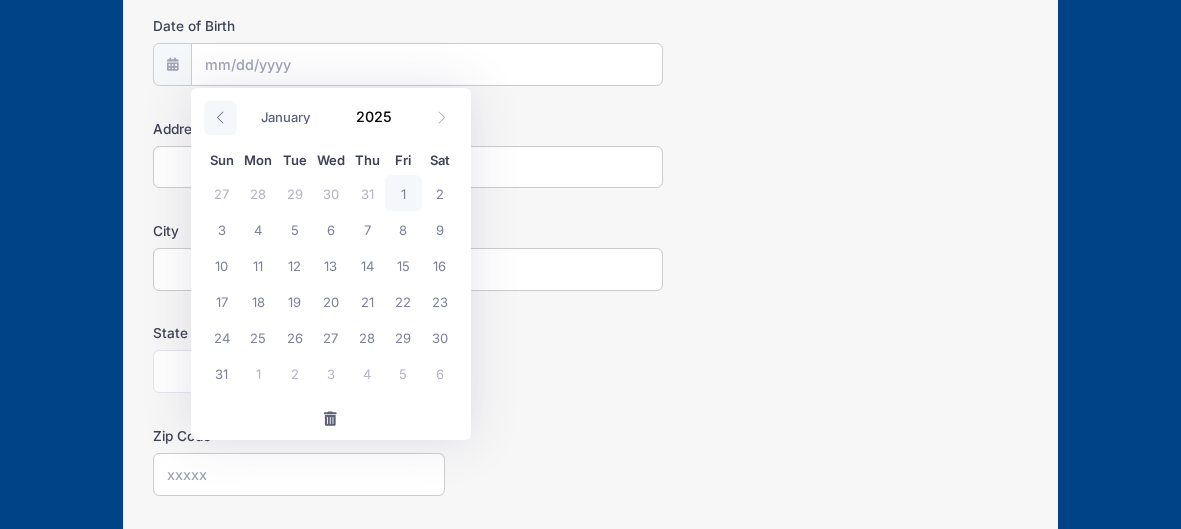 click at bounding box center (220, 118) 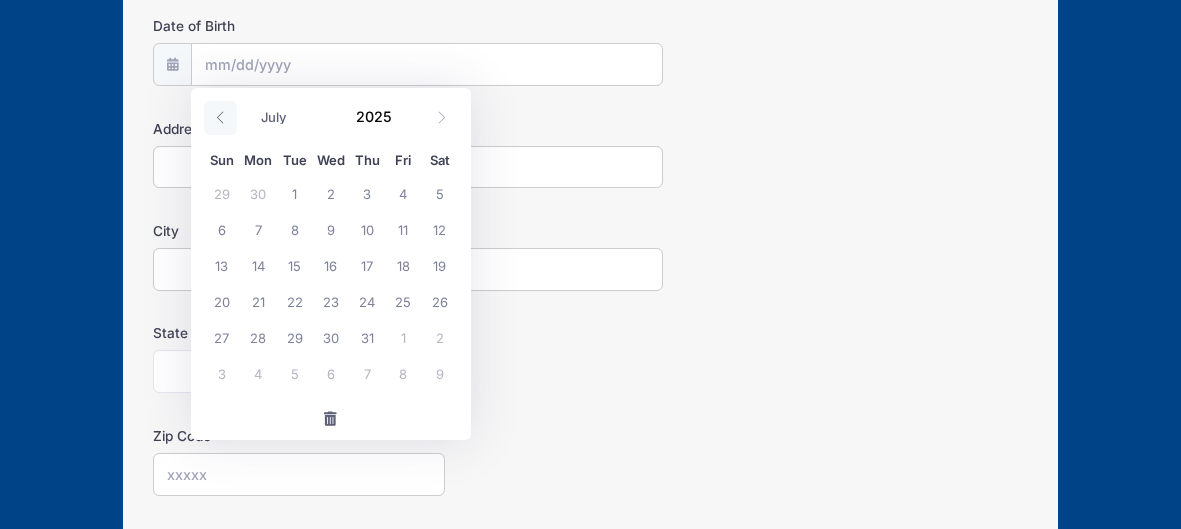 click at bounding box center [220, 118] 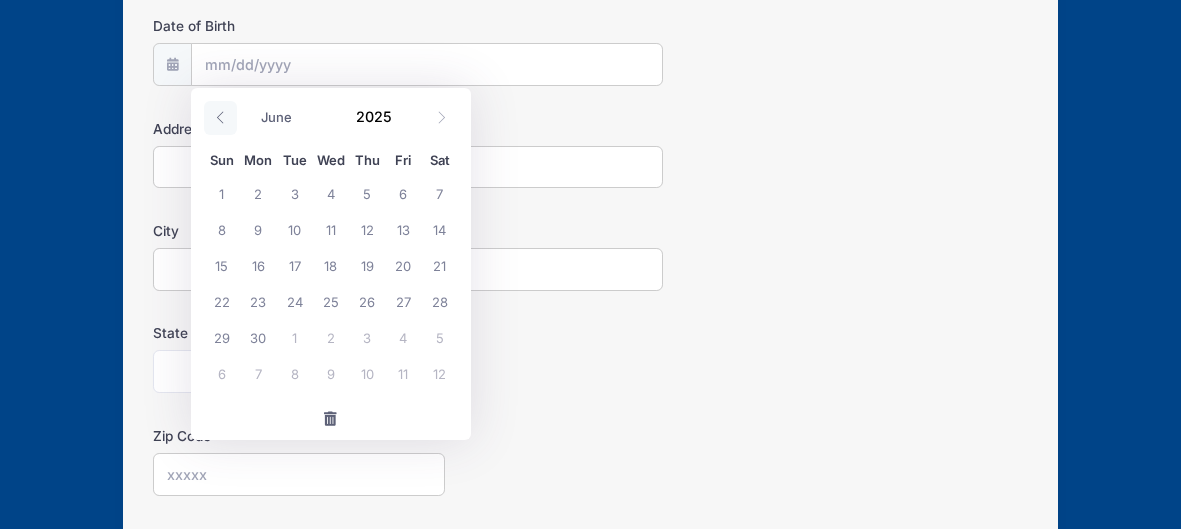 click at bounding box center [220, 118] 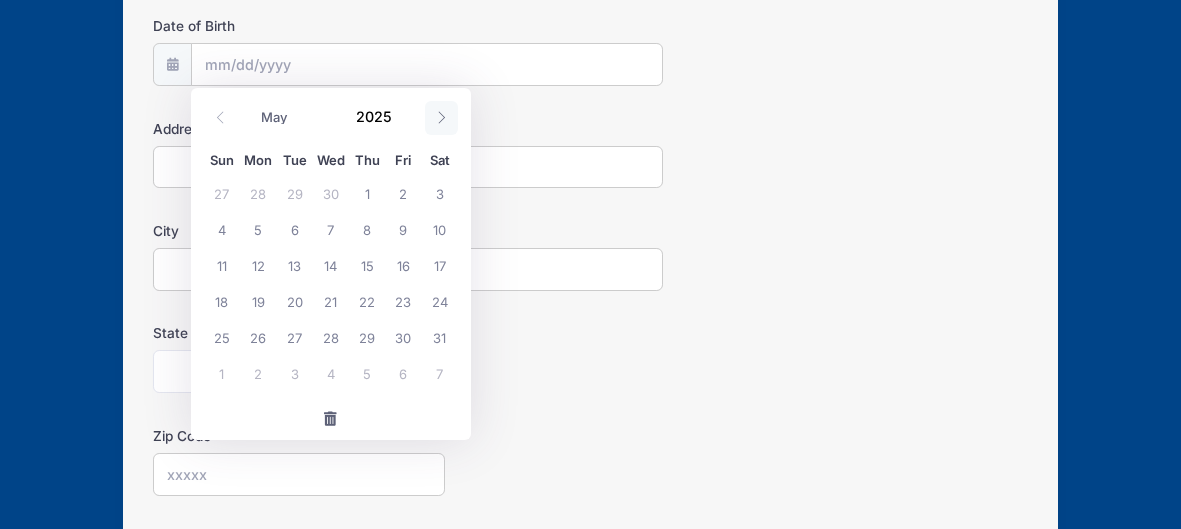 click 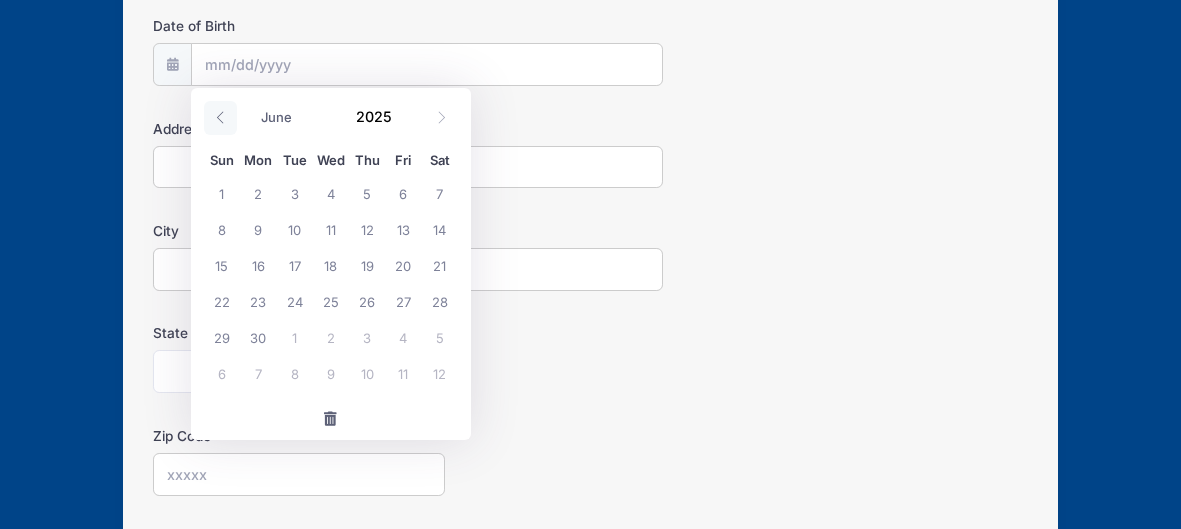 click at bounding box center [220, 118] 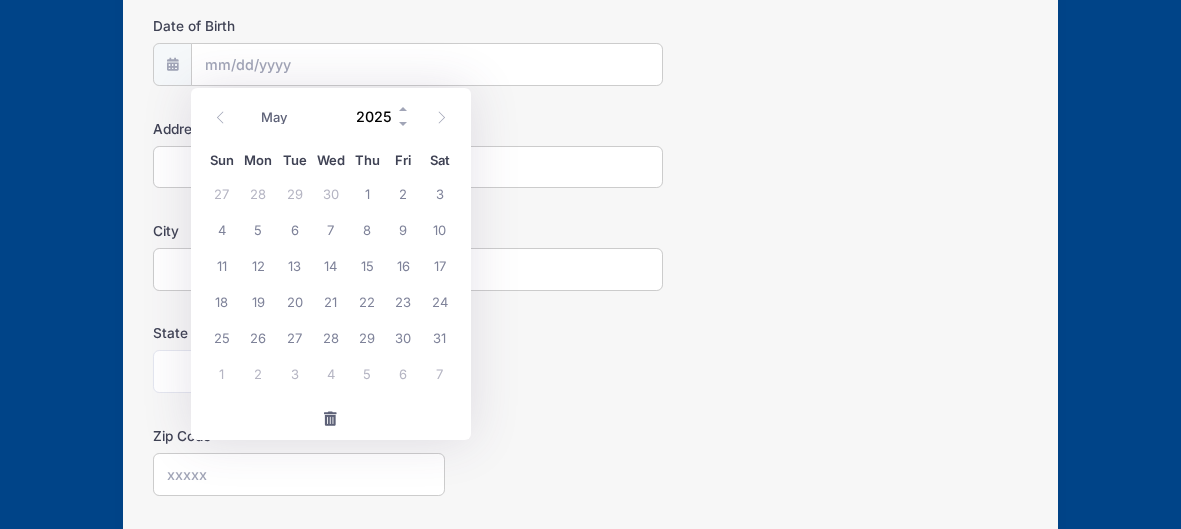 click on "2025" at bounding box center (378, 117) 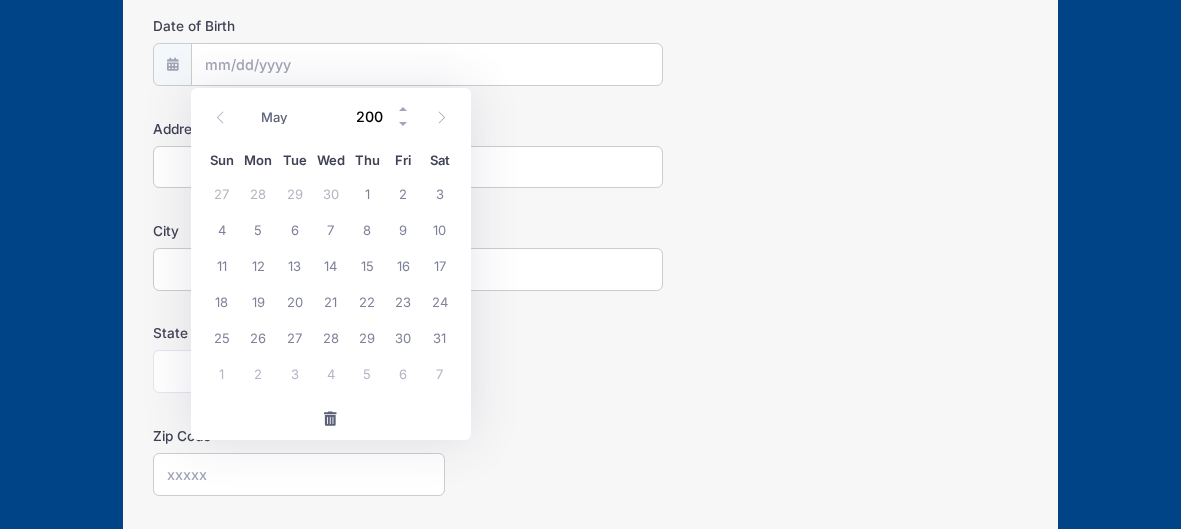 type on "2009" 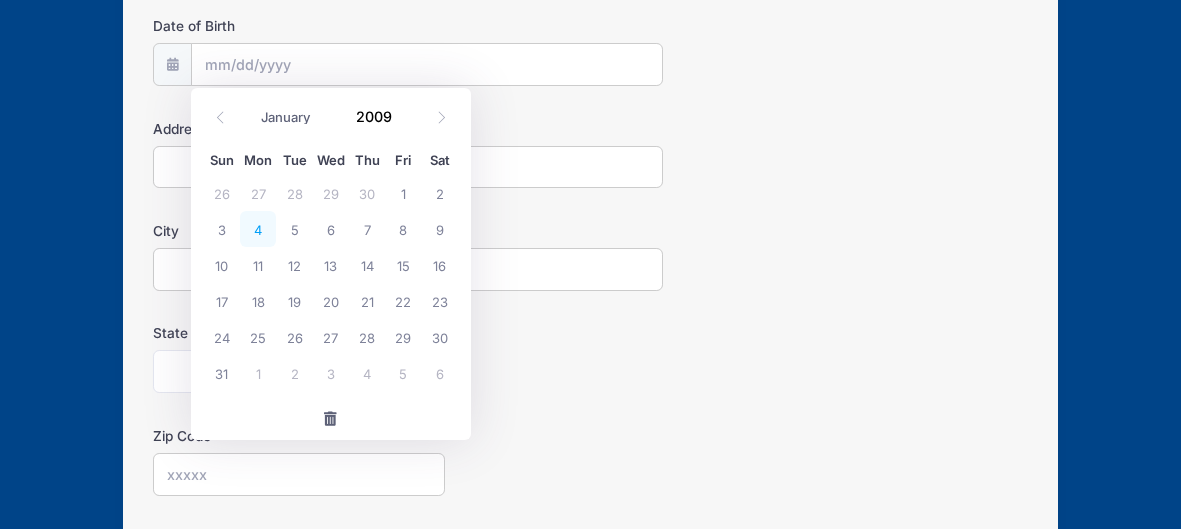 click on "4" at bounding box center [258, 229] 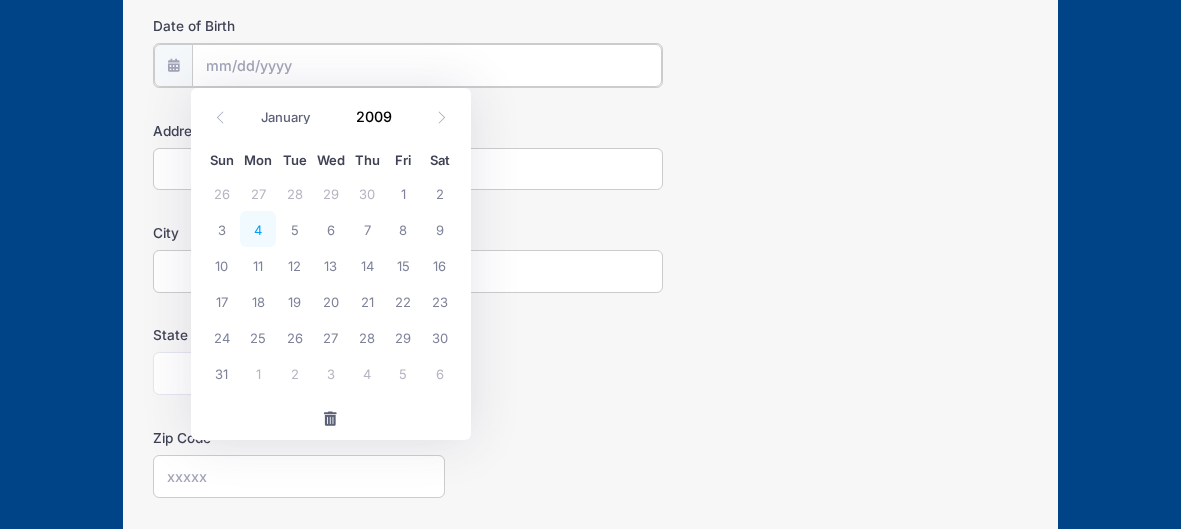 type on "[DATE]" 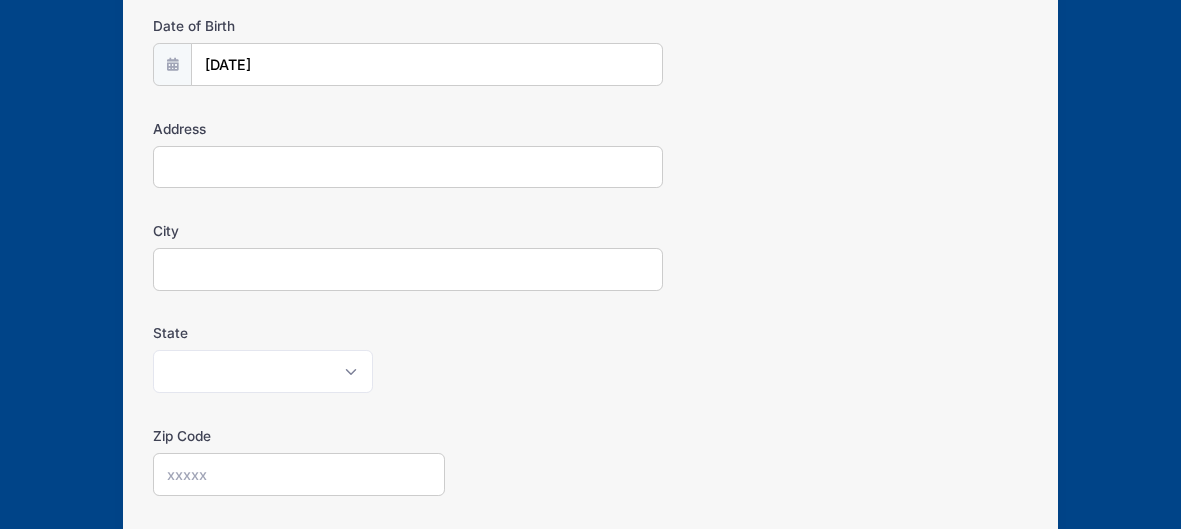 click on "Address" at bounding box center (408, 167) 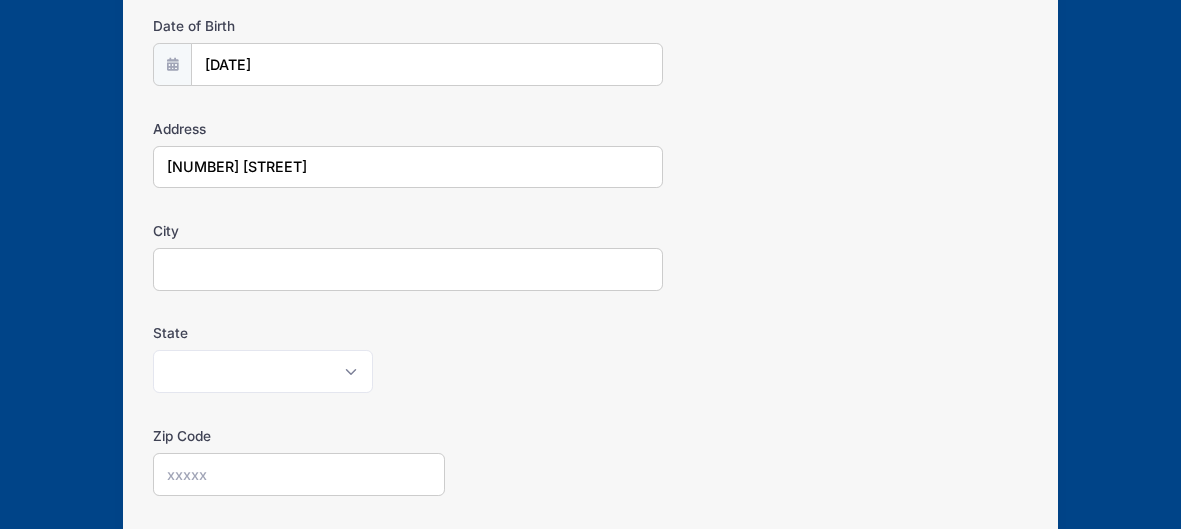 type on "Warrenton" 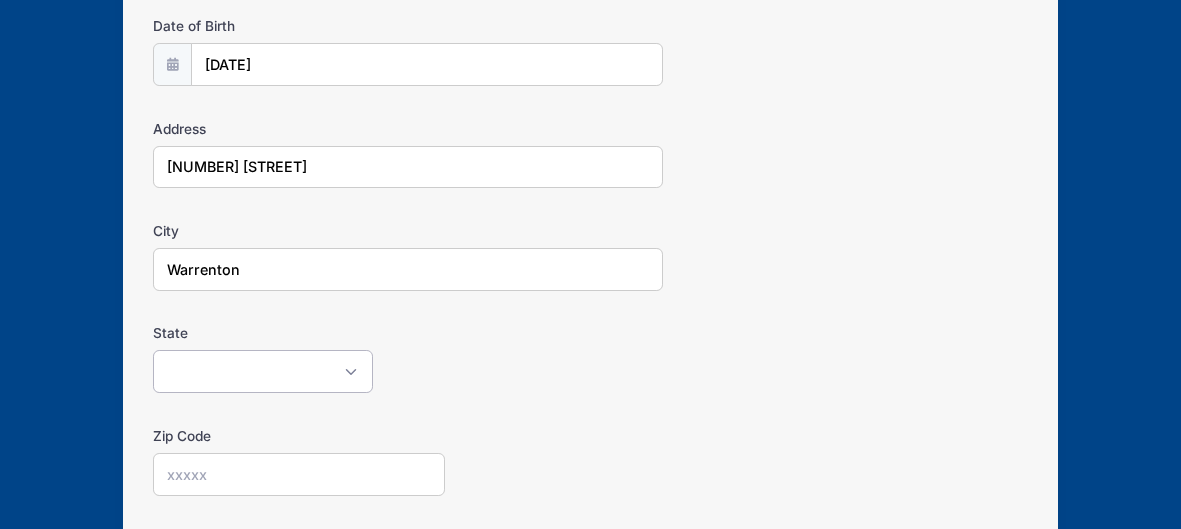 select on "VA" 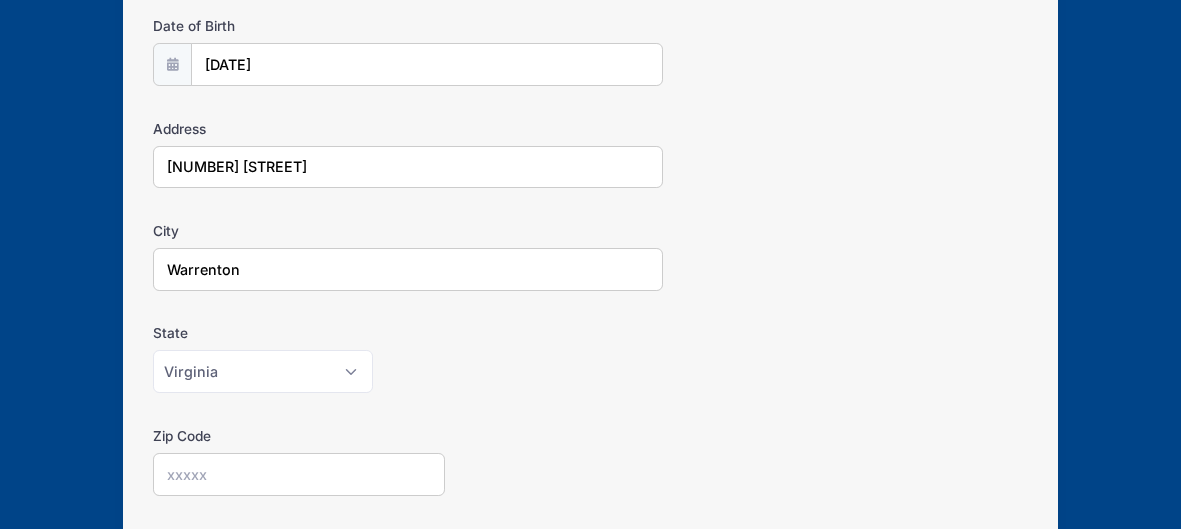 type on "[POSTAL CODE]" 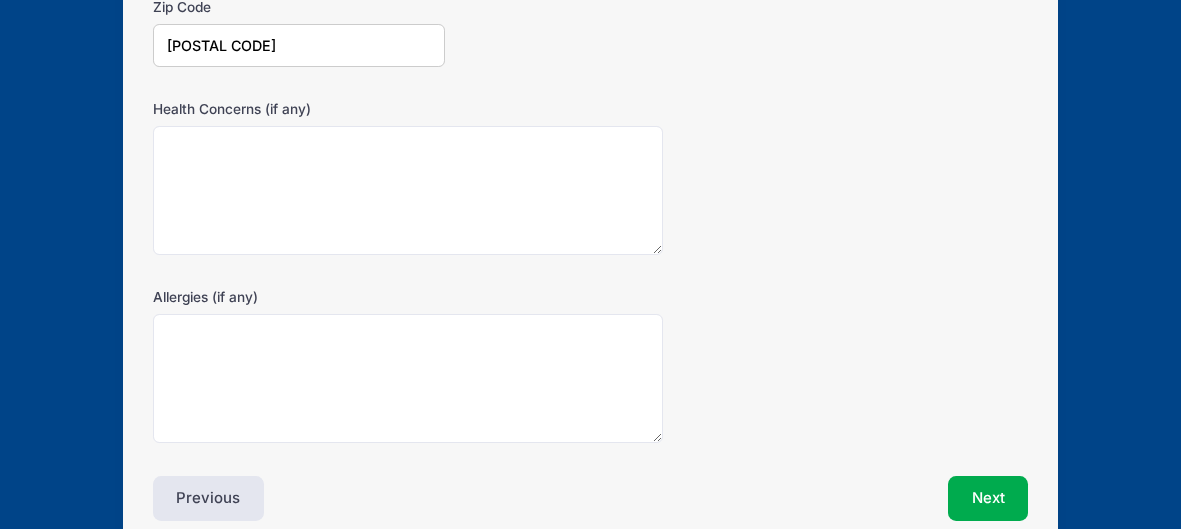 scroll, scrollTop: 778, scrollLeft: 0, axis: vertical 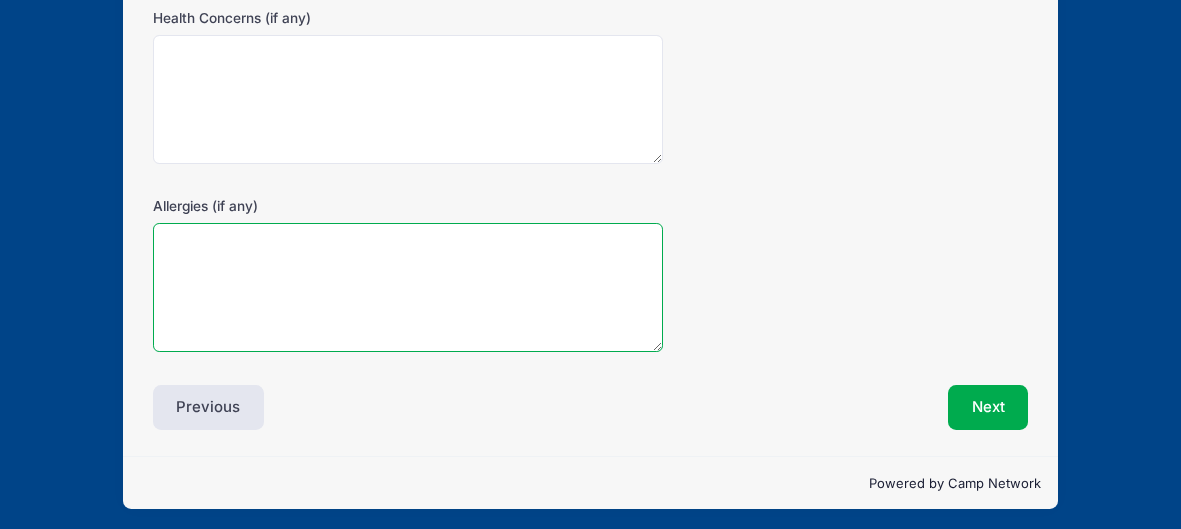 click on "Allergies (if any)" at bounding box center [408, 287] 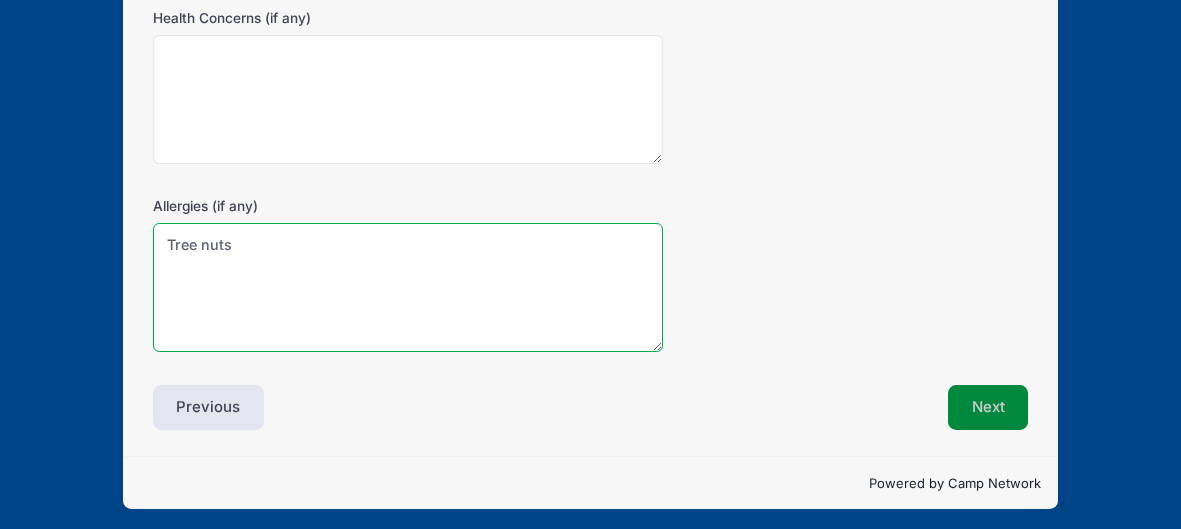type on "Tree nuts" 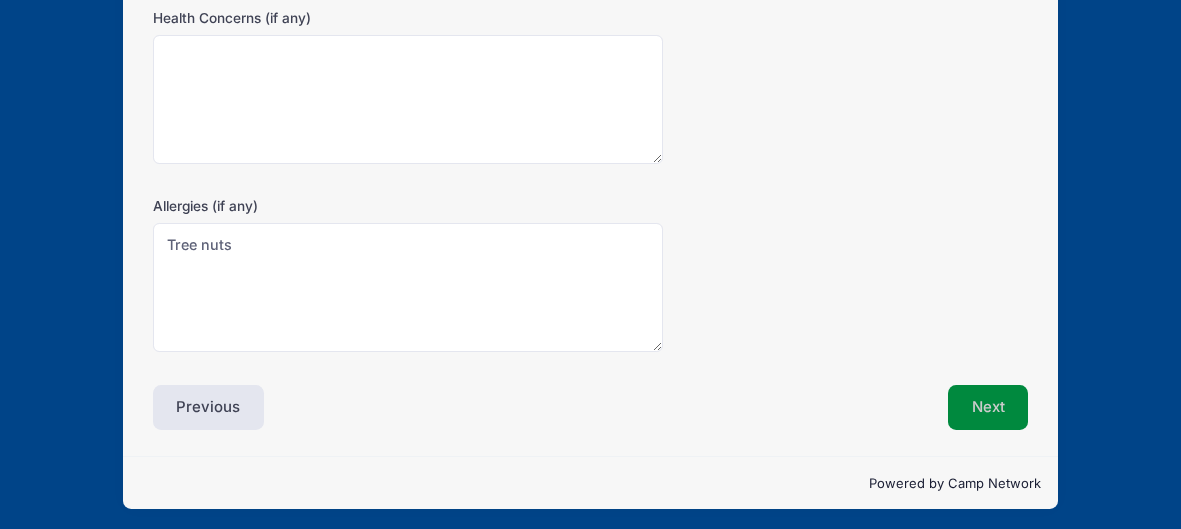 click on "Next" at bounding box center (988, 408) 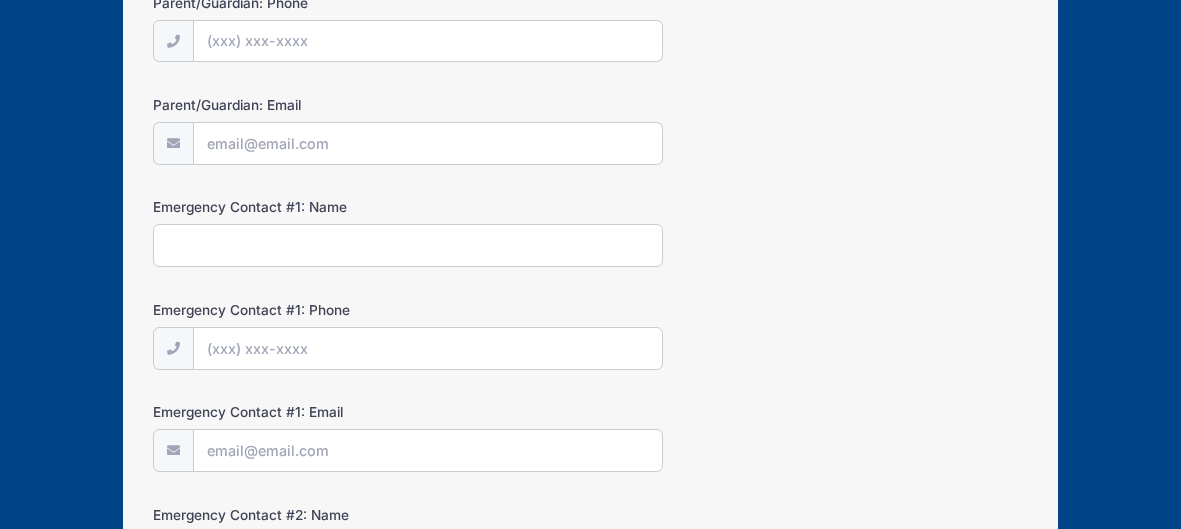 scroll, scrollTop: 0, scrollLeft: 0, axis: both 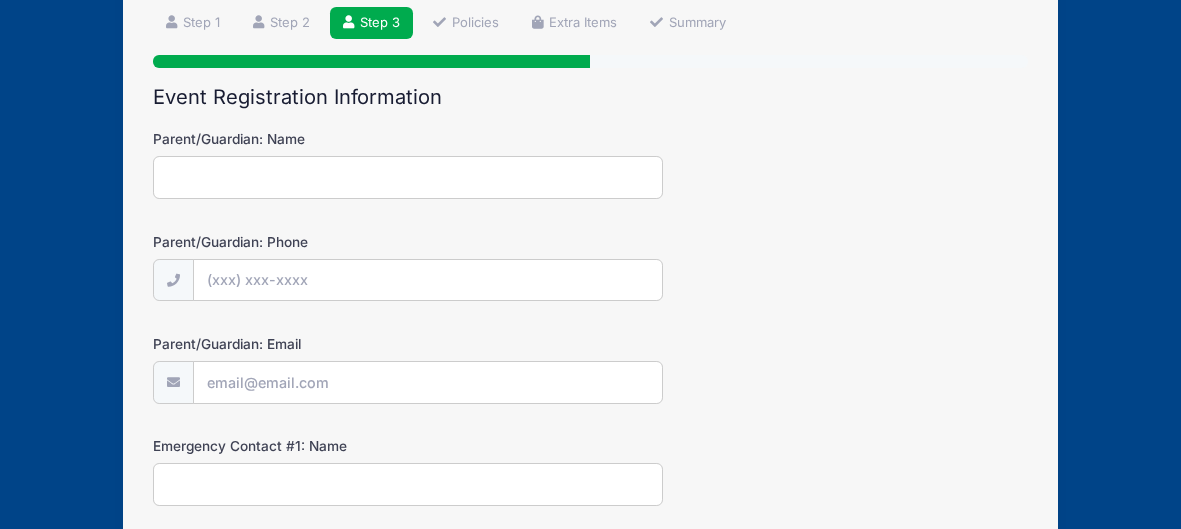 click on "Parent/Guardian: Name" at bounding box center (408, 177) 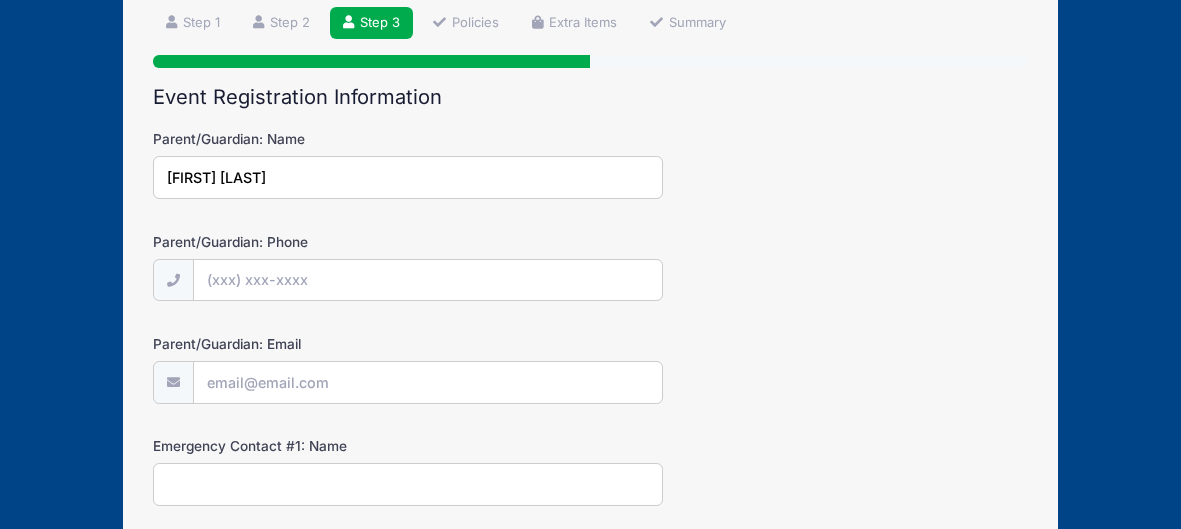 type on "[FIRST] [LAST]" 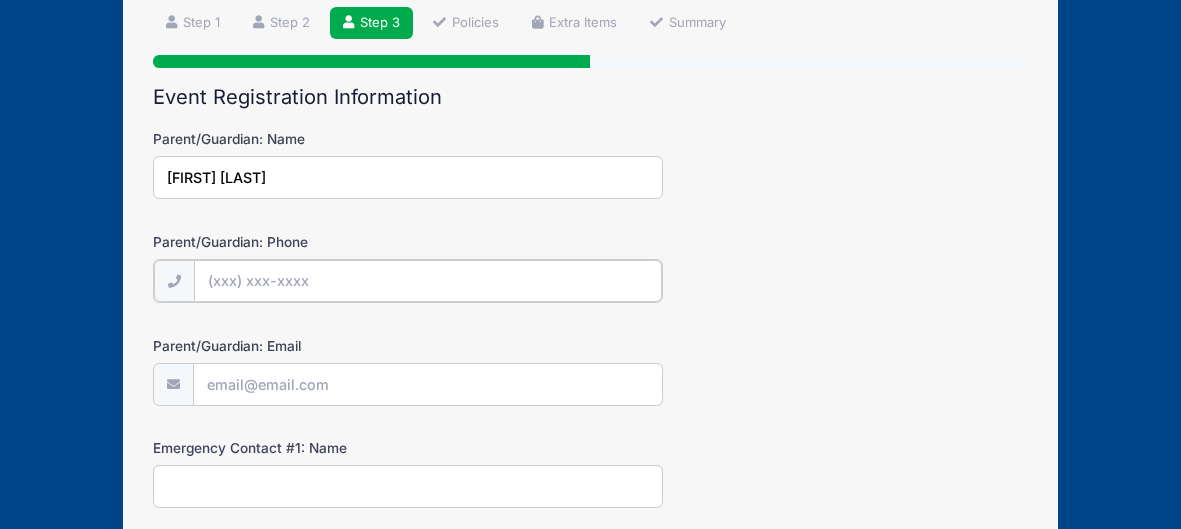 click on "Parent/Guardian: Phone" at bounding box center (428, 281) 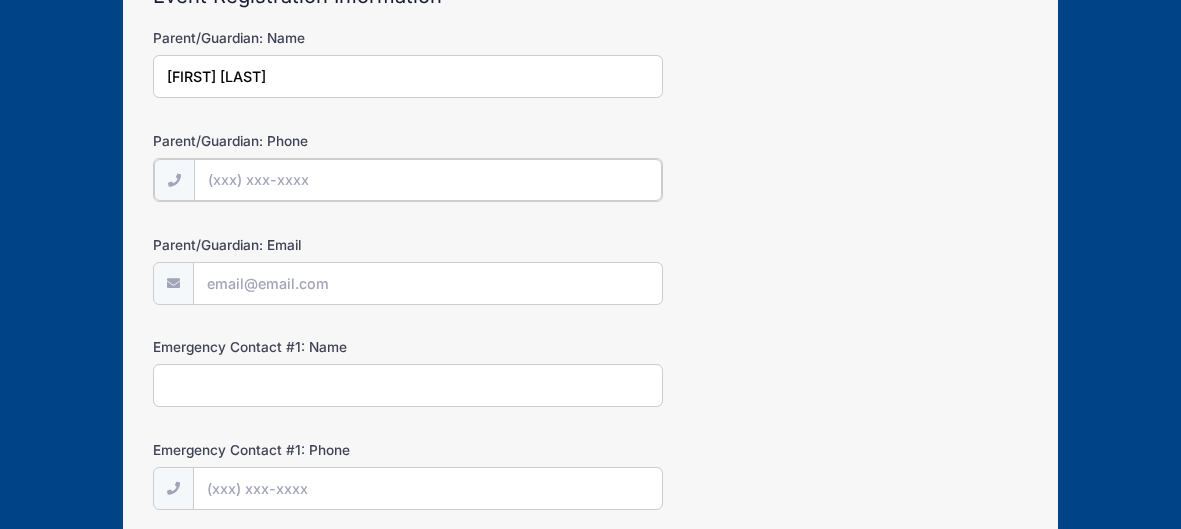 scroll, scrollTop: 247, scrollLeft: 0, axis: vertical 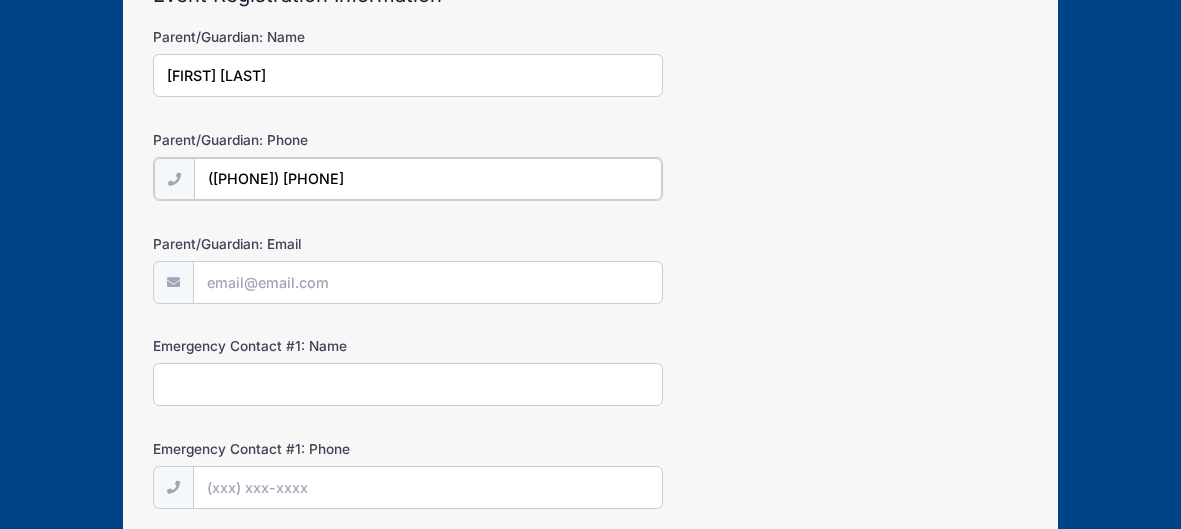 type on "([PHONE]) [PHONE]" 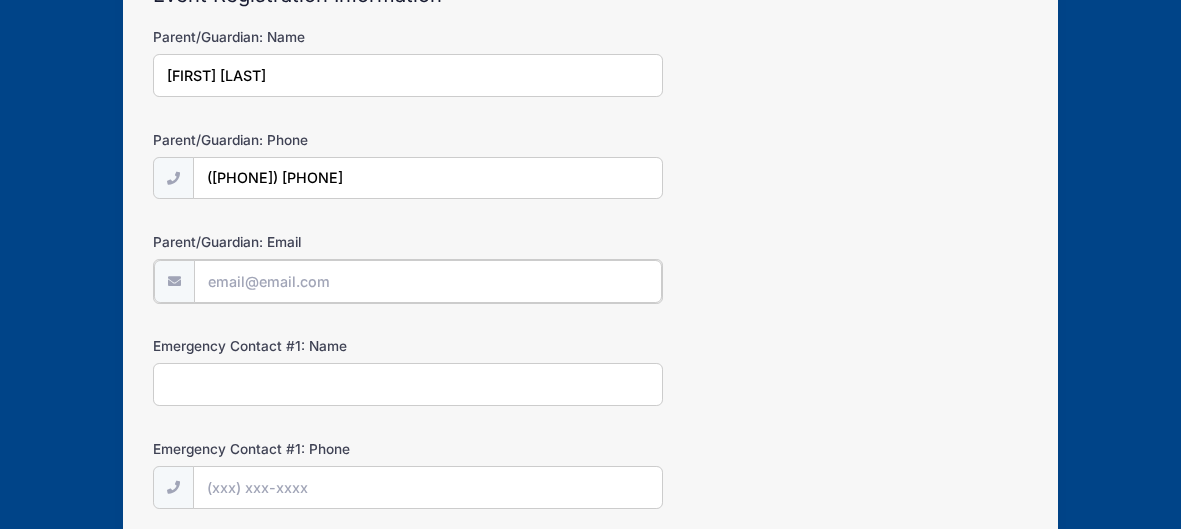 click on "Parent/Guardian: Email" at bounding box center [428, 281] 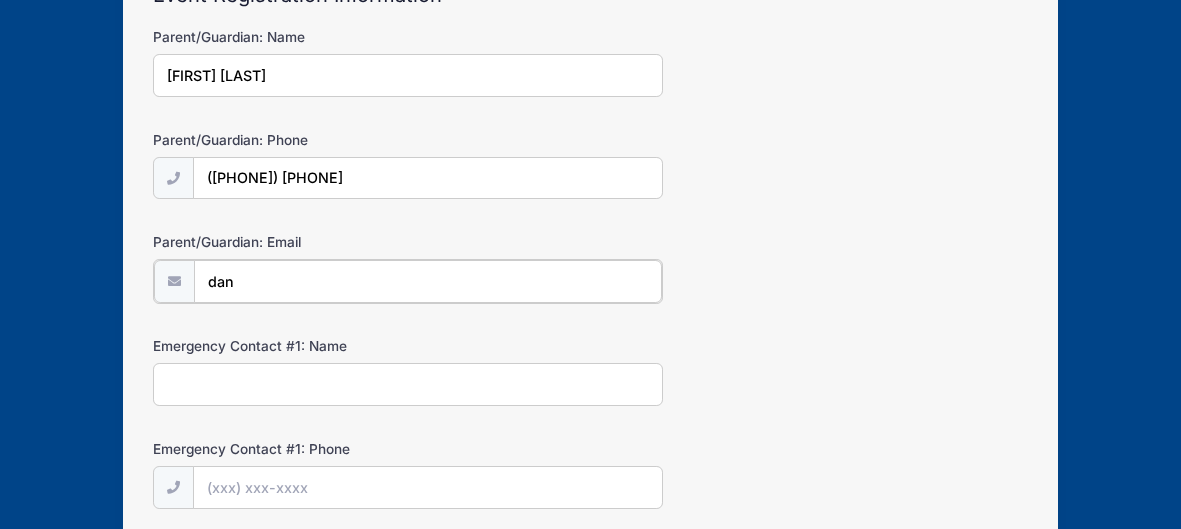 type on "dana" 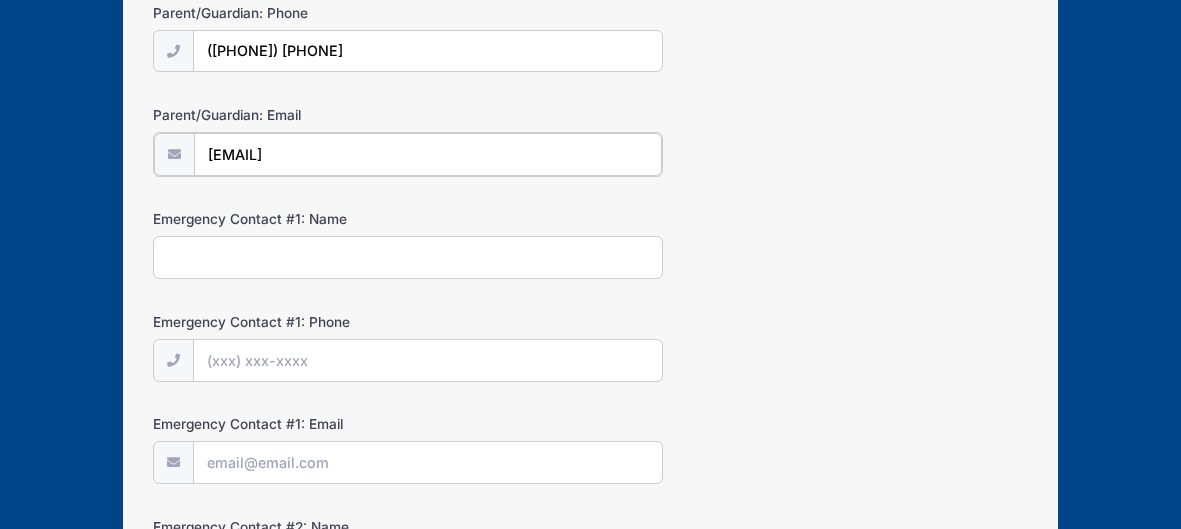 scroll, scrollTop: 377, scrollLeft: 0, axis: vertical 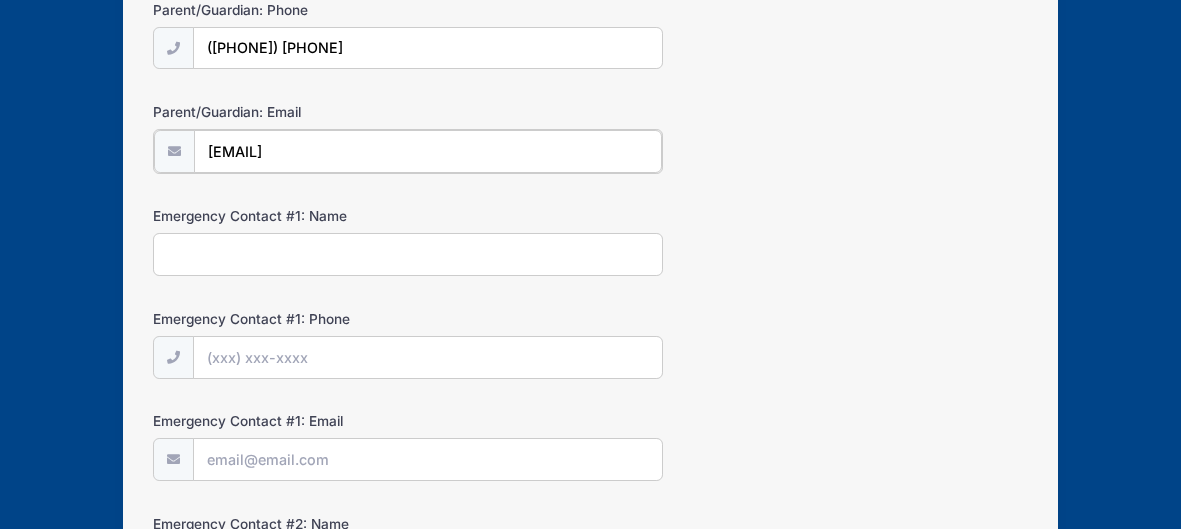 type on "[EMAIL]" 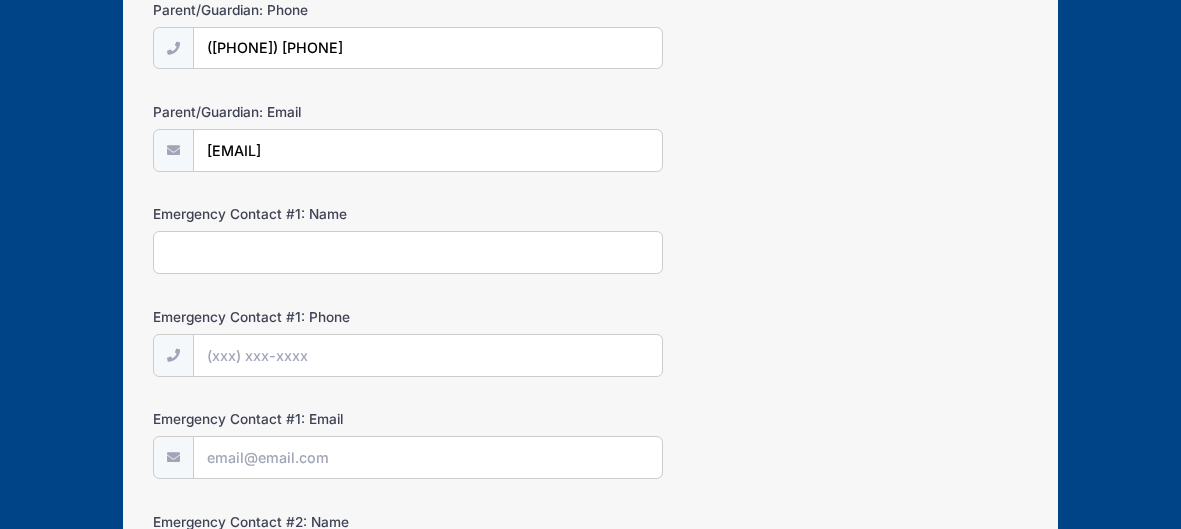 click on "Emergency Contact #1: Name" at bounding box center (408, 252) 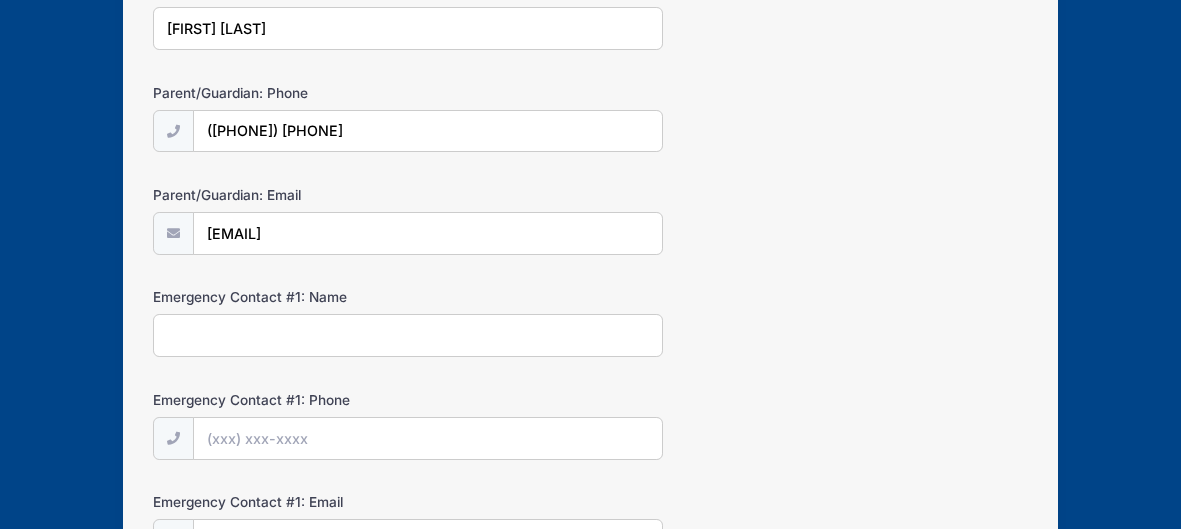 scroll, scrollTop: 299, scrollLeft: 0, axis: vertical 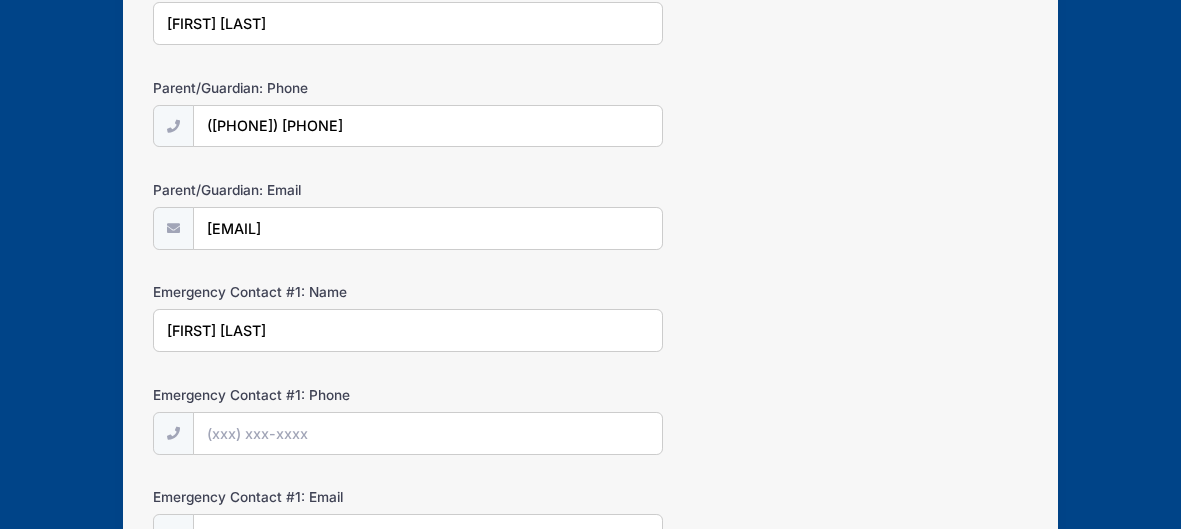 type on "[FIRST] [LAST]" 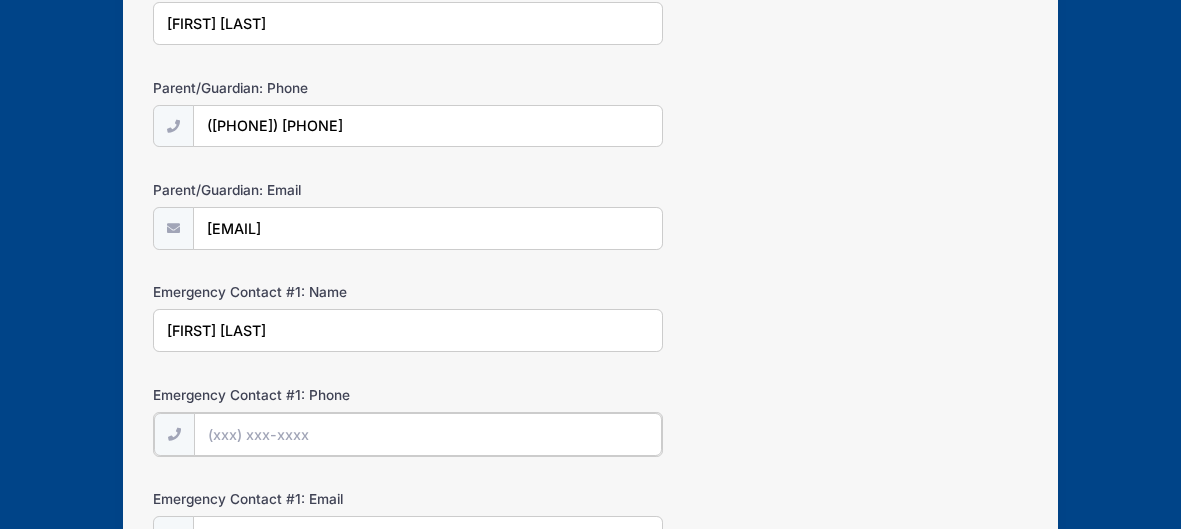 click on "Emergency Contact #1: Phone" at bounding box center [428, 434] 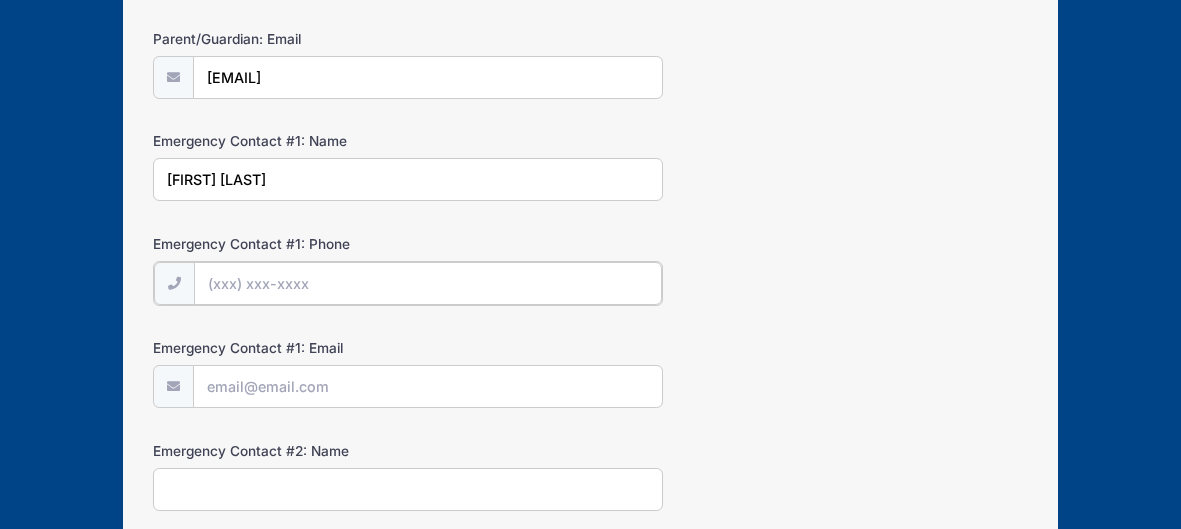 scroll, scrollTop: 455, scrollLeft: 0, axis: vertical 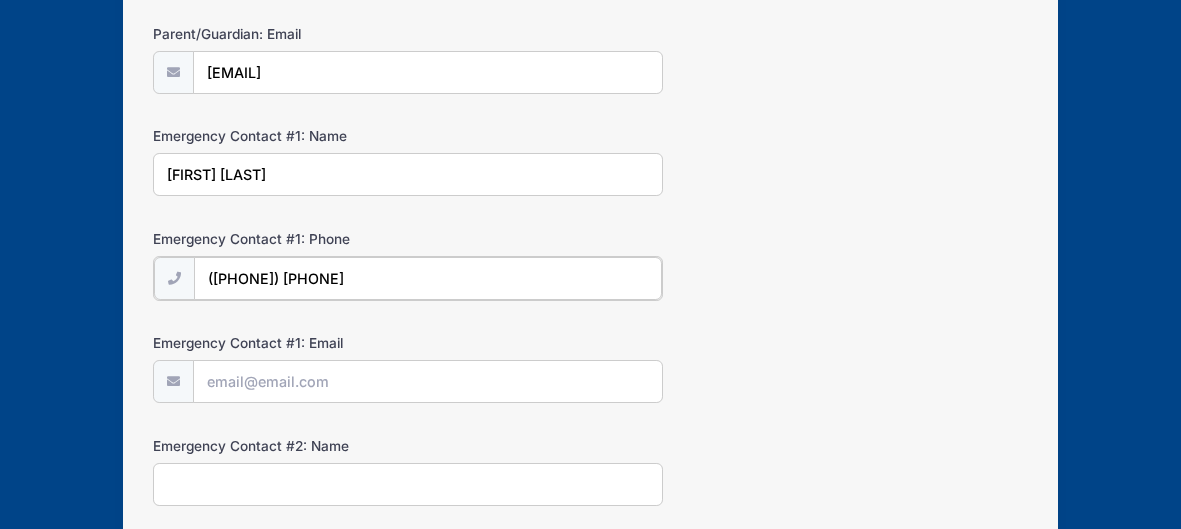 type on "([PHONE]) [PHONE]" 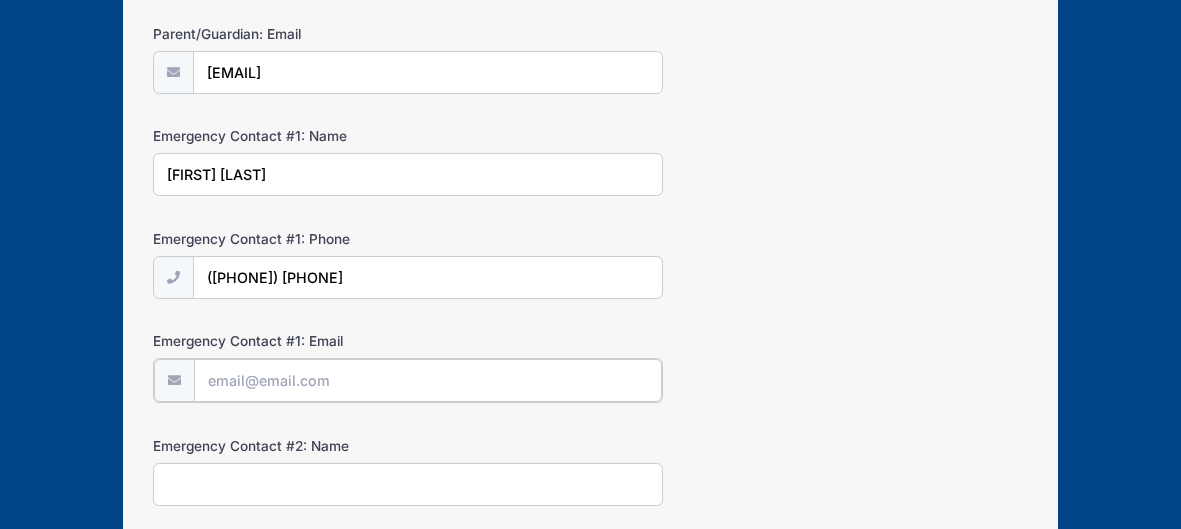 click on "Emergency Contact #1: Email" at bounding box center (428, 380) 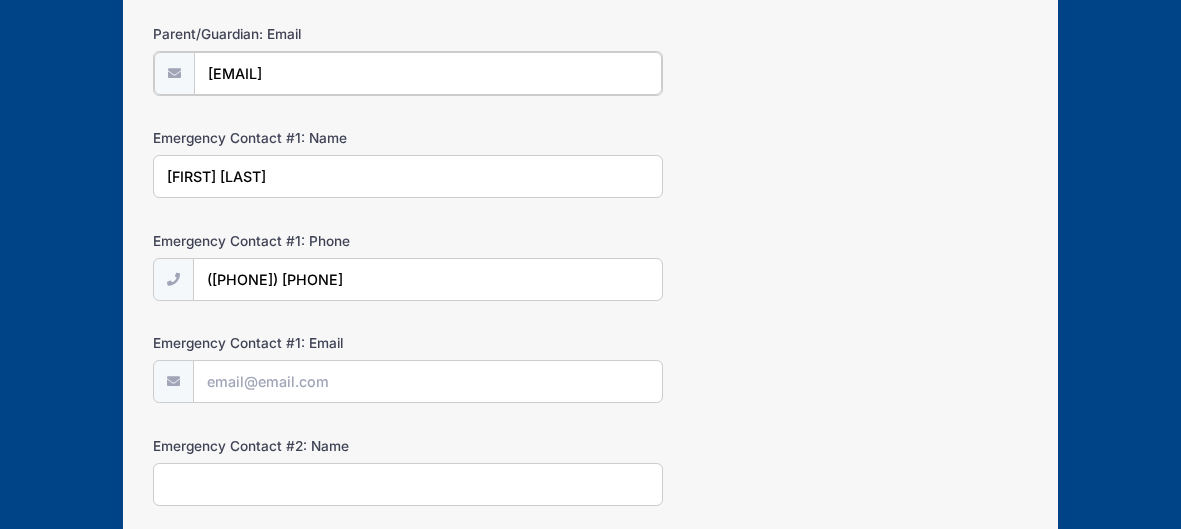 drag, startPoint x: 399, startPoint y: 65, endPoint x: 87, endPoint y: 78, distance: 312.27072 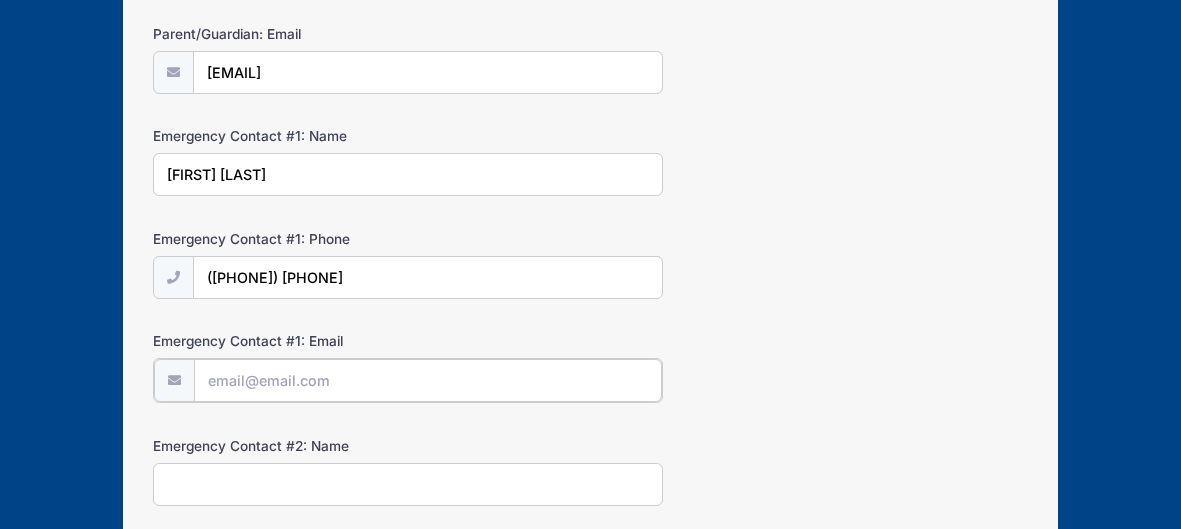 click on "Emergency Contact #1: Email" at bounding box center [428, 380] 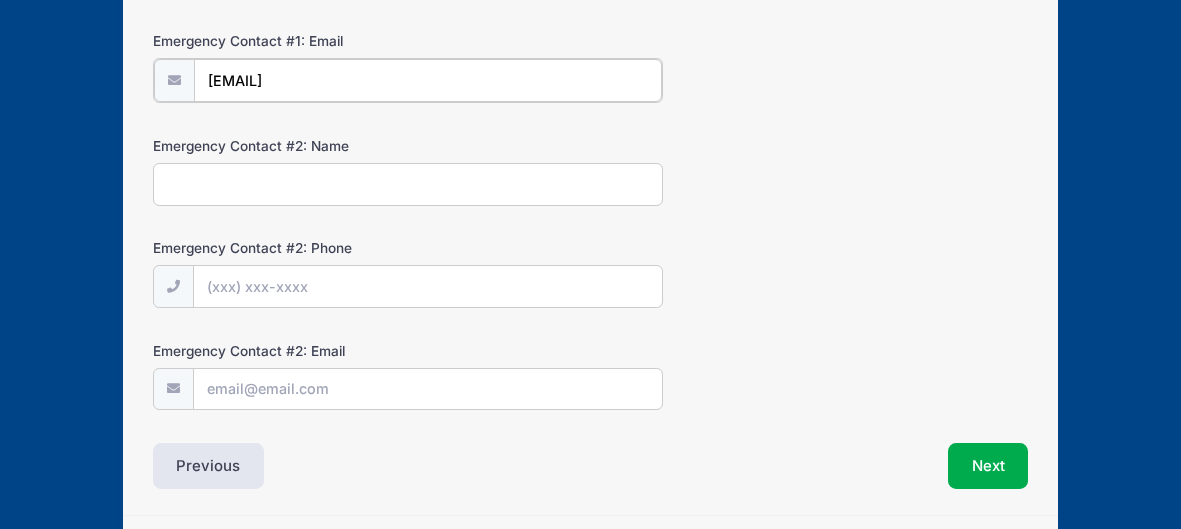 scroll, scrollTop: 759, scrollLeft: 0, axis: vertical 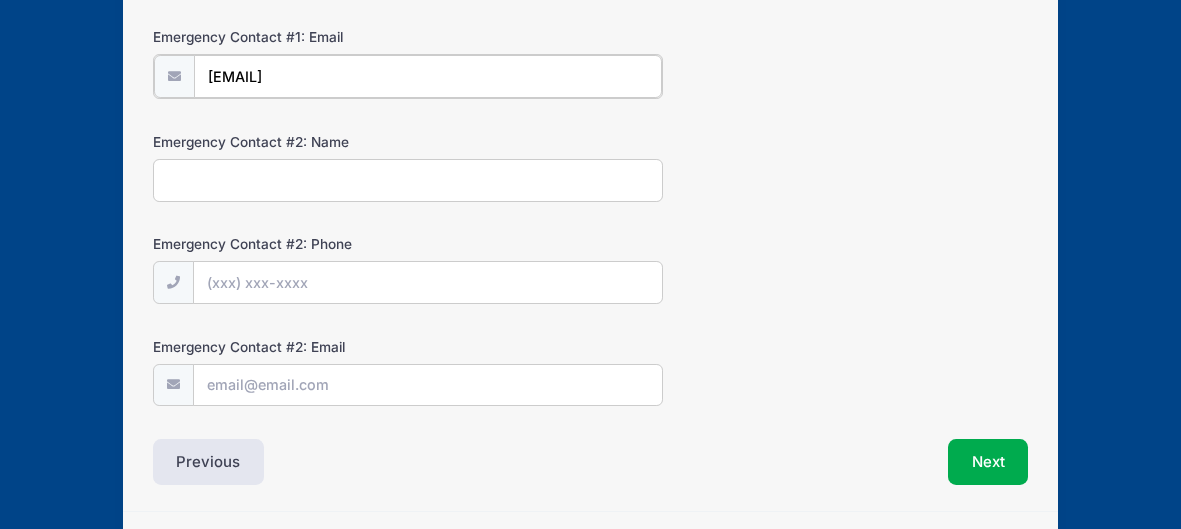 type on "[EMAIL]" 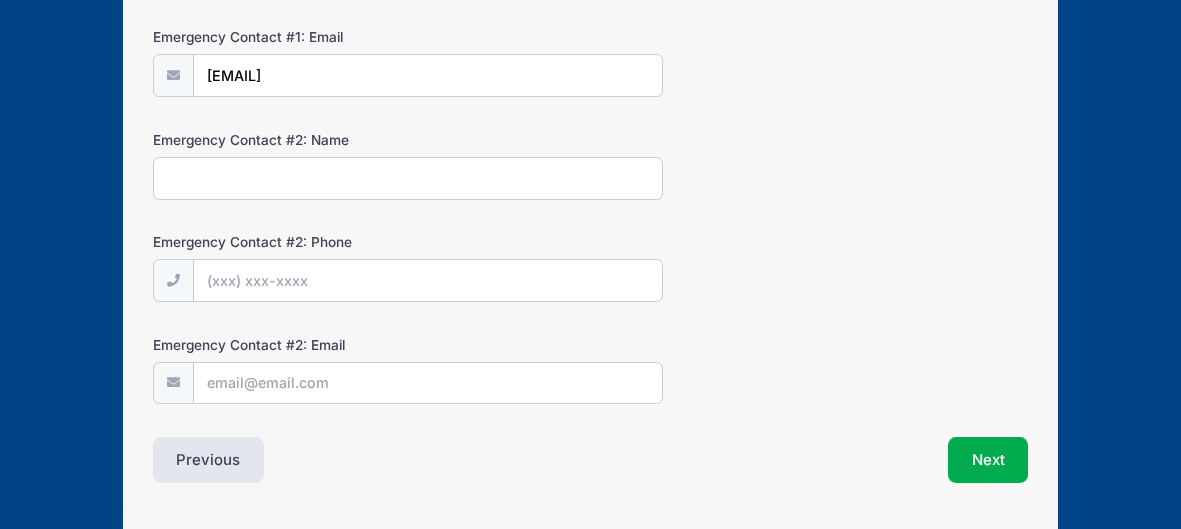 click on "Emergency Contact #2: Name" at bounding box center (408, 178) 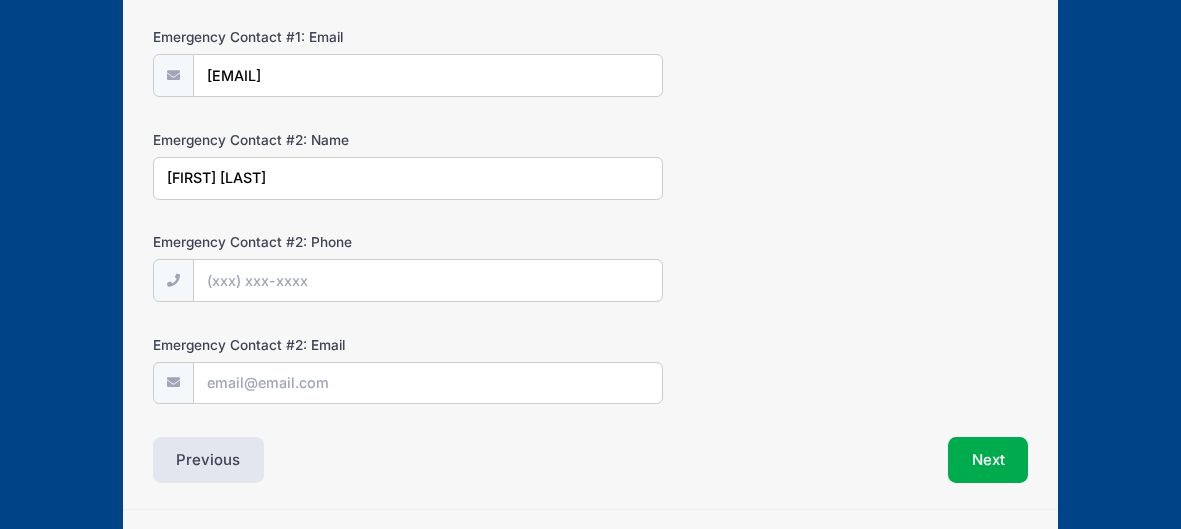 type on "[FIRST] [LAST]" 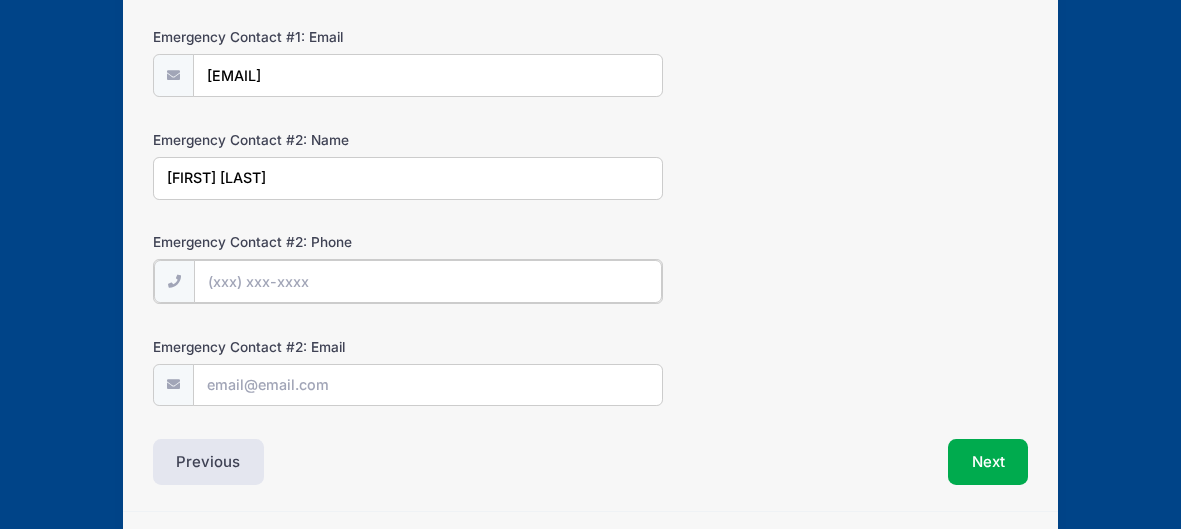 click on "Emergency Contact #2: Phone" at bounding box center (428, 281) 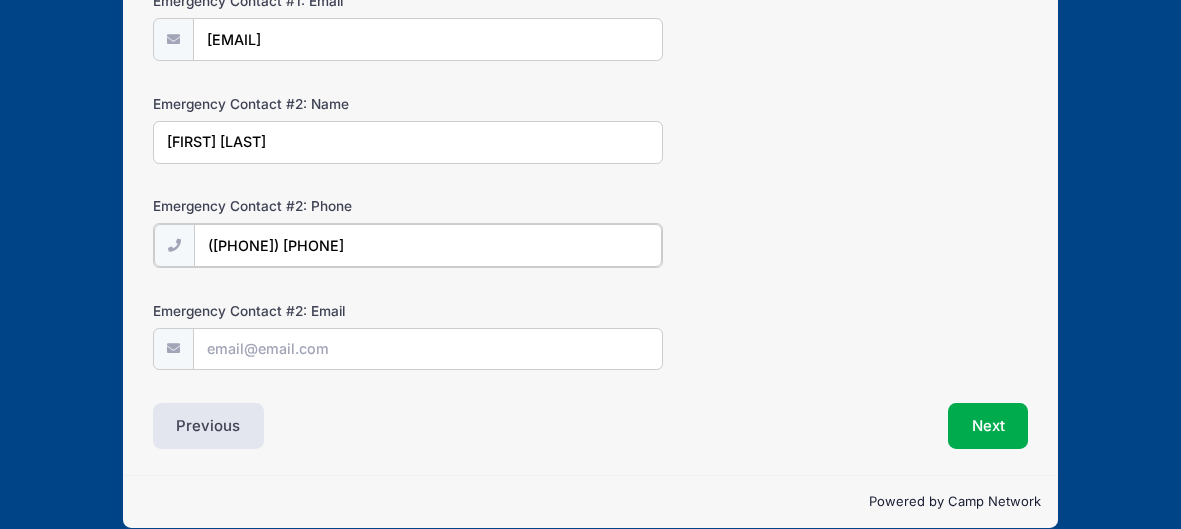 scroll, scrollTop: 799, scrollLeft: 0, axis: vertical 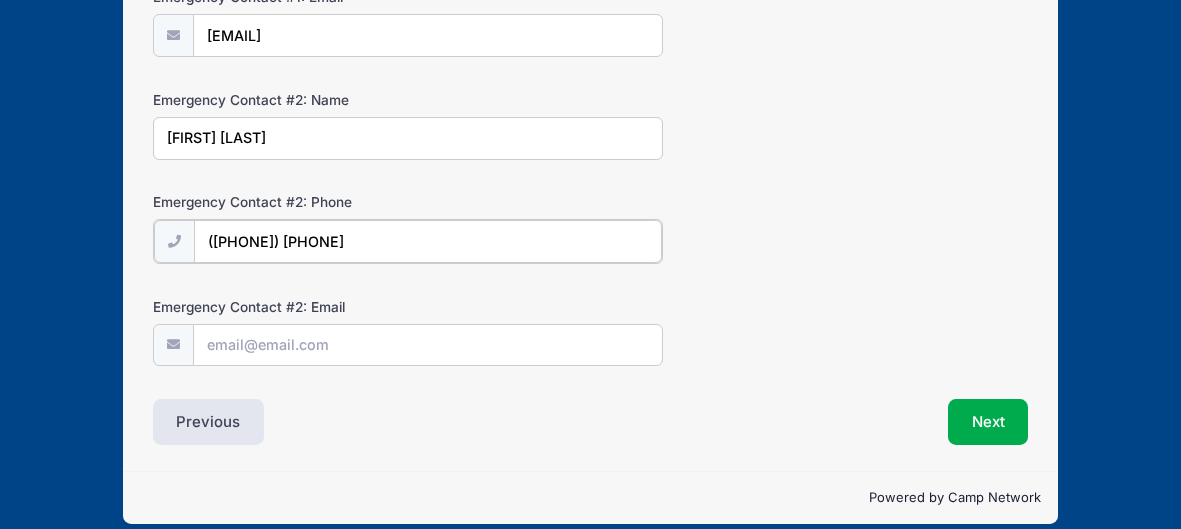 type on "([PHONE]) [PHONE]" 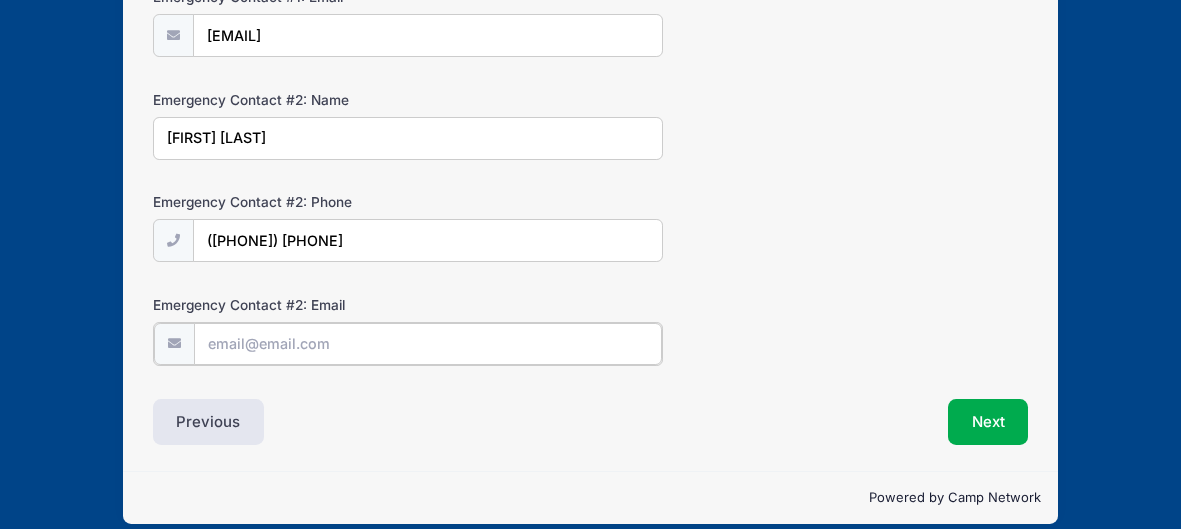 click on "Emergency Contact #2: Email" at bounding box center [428, 344] 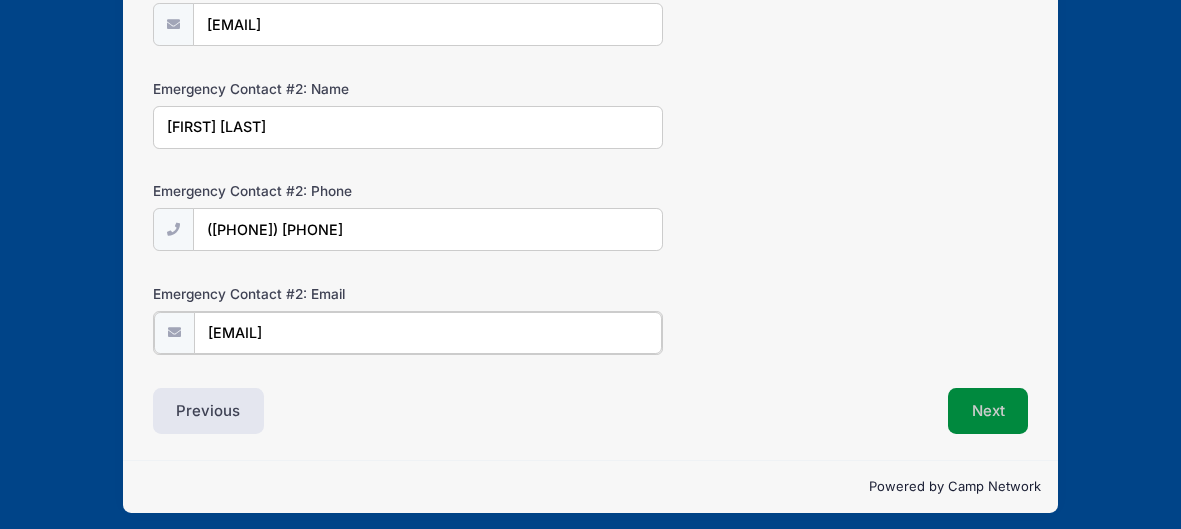 type on "[EMAIL]" 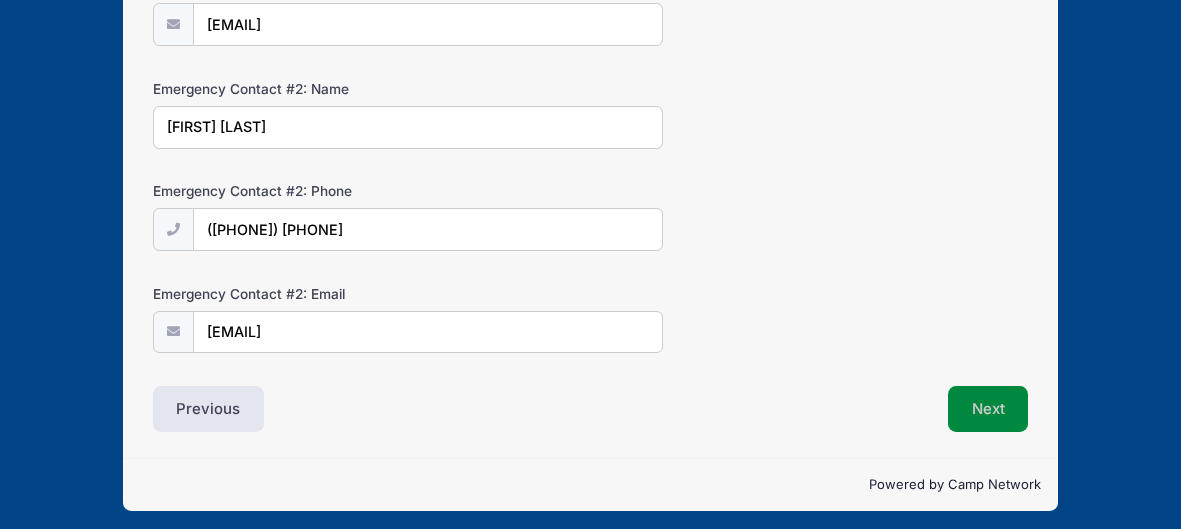 click on "Next" at bounding box center (988, 409) 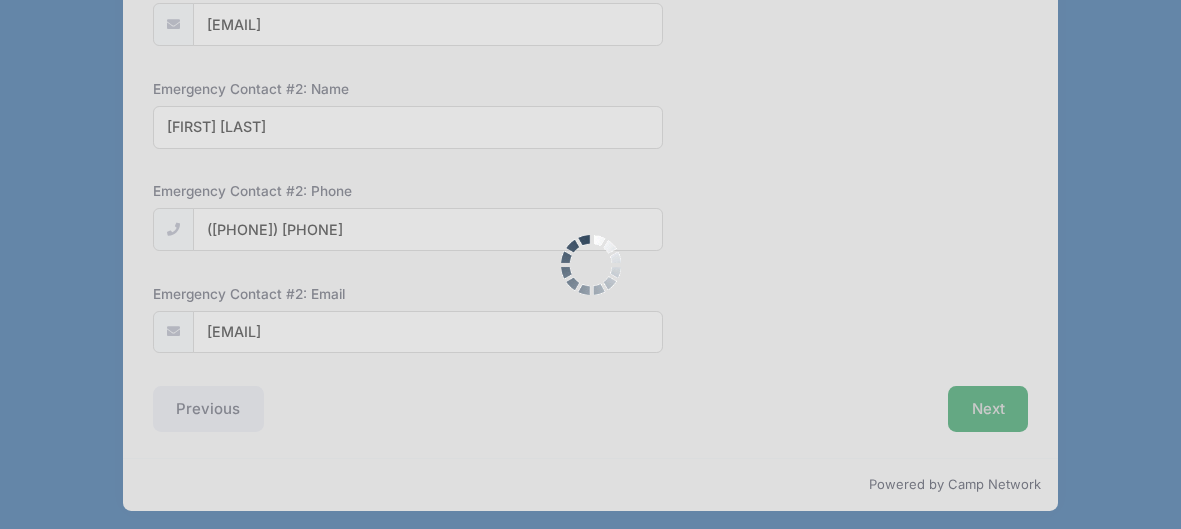 scroll, scrollTop: 809, scrollLeft: 0, axis: vertical 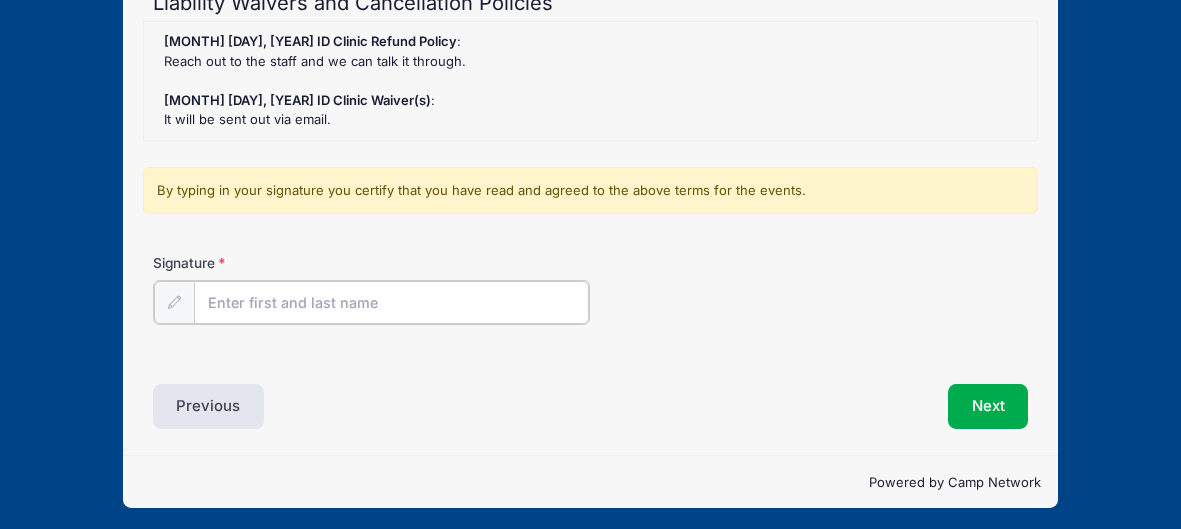 click on "Signature" at bounding box center [392, 302] 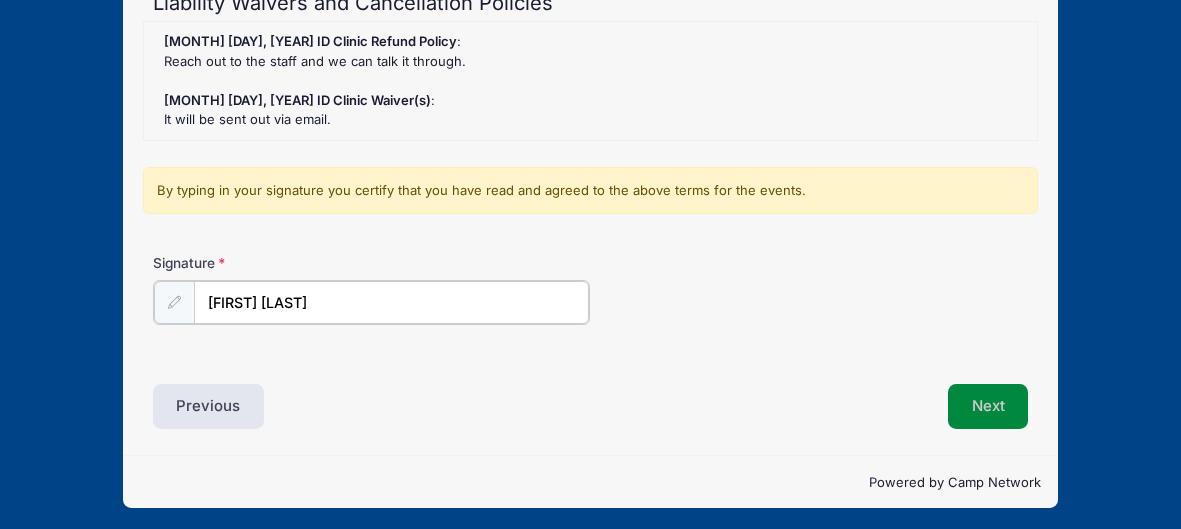 type on "[FIRST] [LAST]" 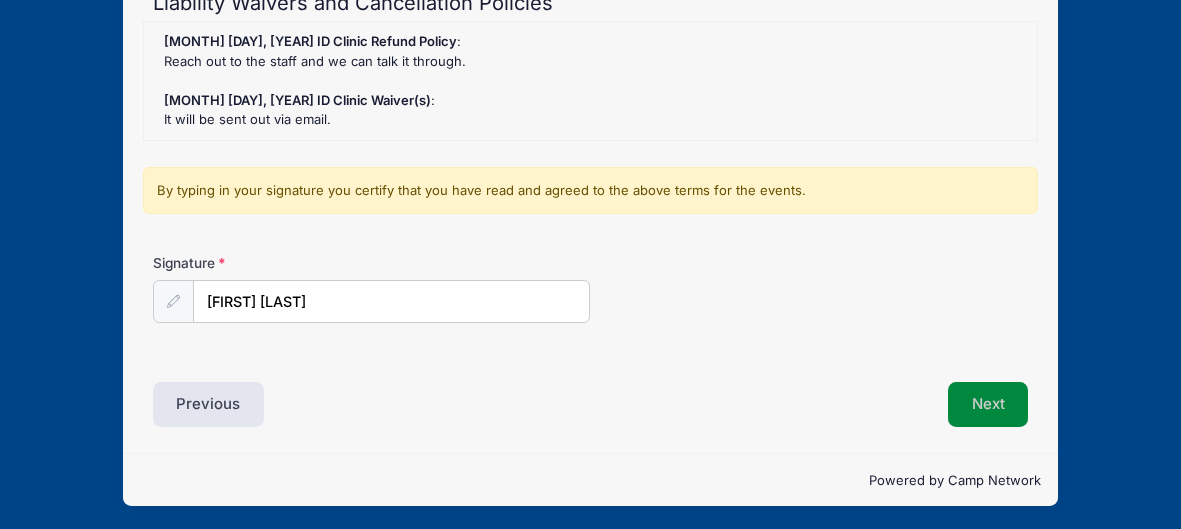 click on "Next" at bounding box center [988, 405] 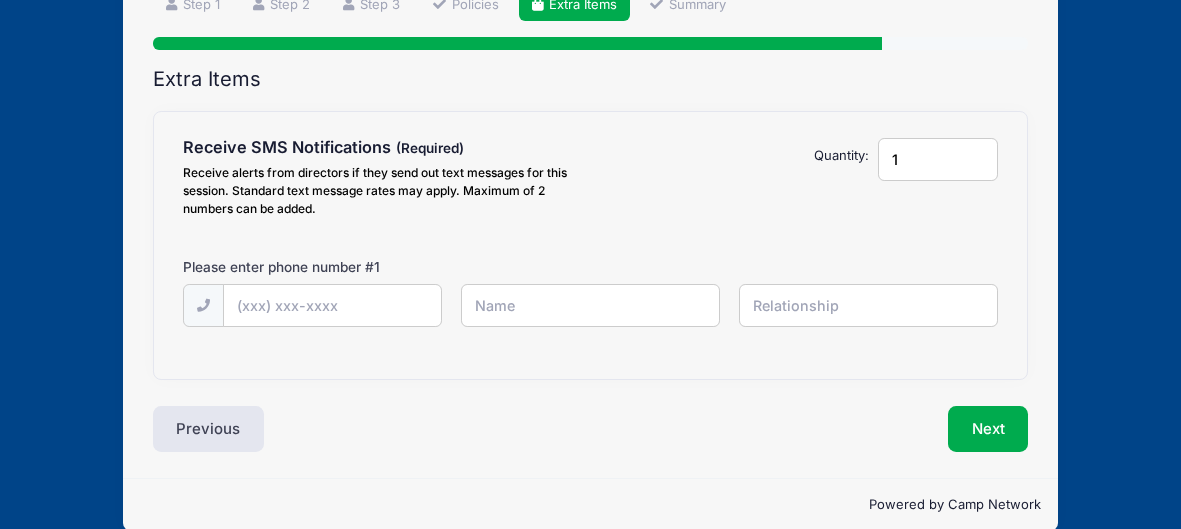 scroll, scrollTop: 188, scrollLeft: 0, axis: vertical 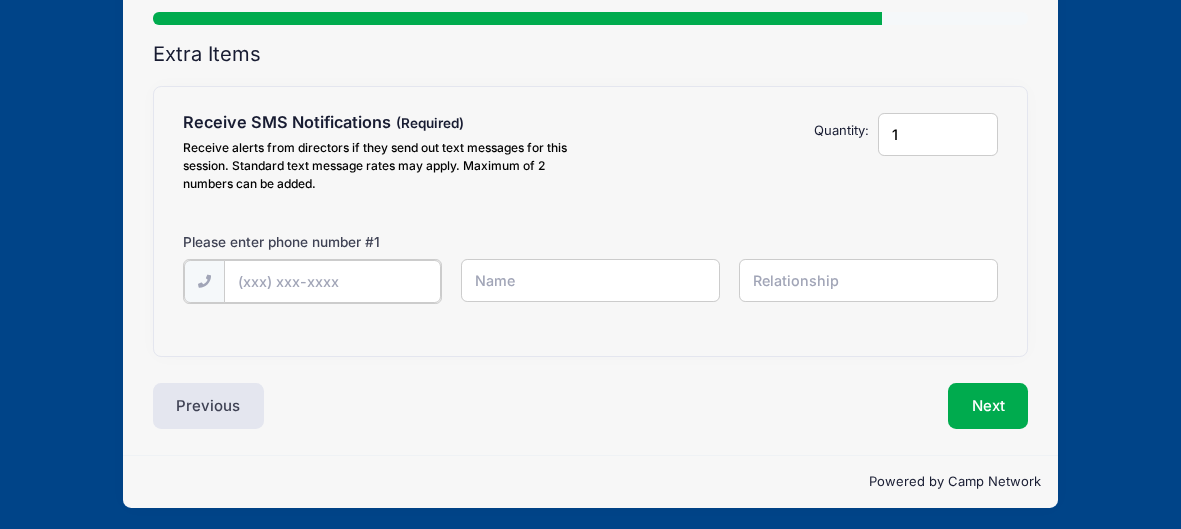 click at bounding box center (0, 0) 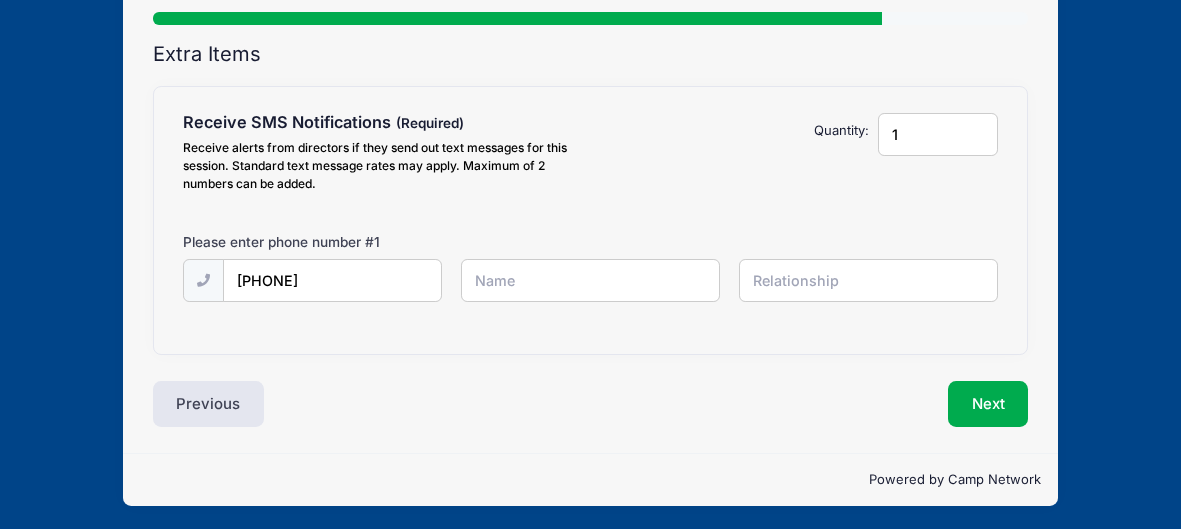 type on "[FIRST] [LAST]" 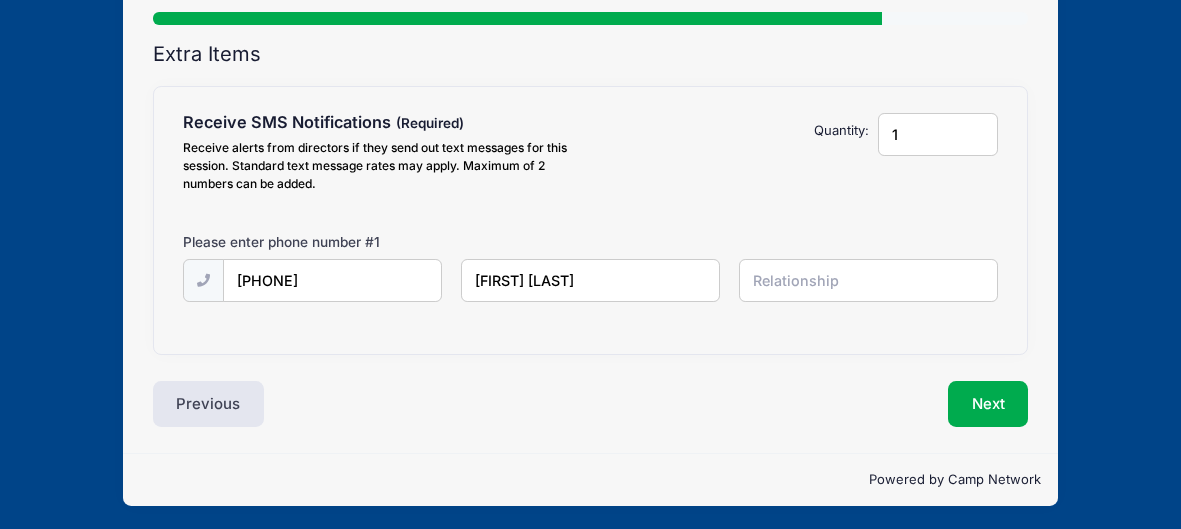 click at bounding box center [0, 0] 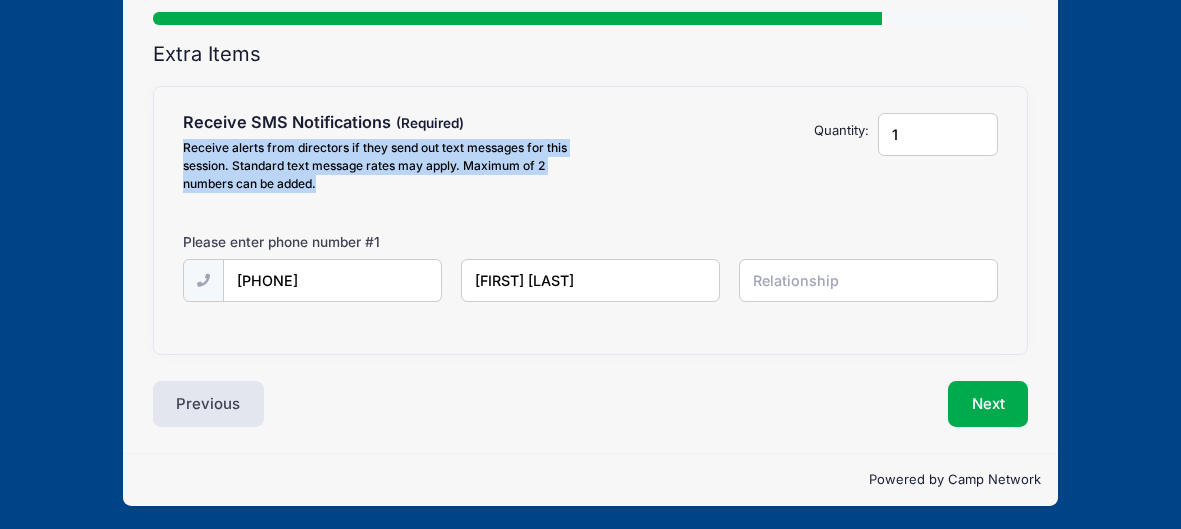 drag, startPoint x: 177, startPoint y: 145, endPoint x: 346, endPoint y: 182, distance: 173.00288 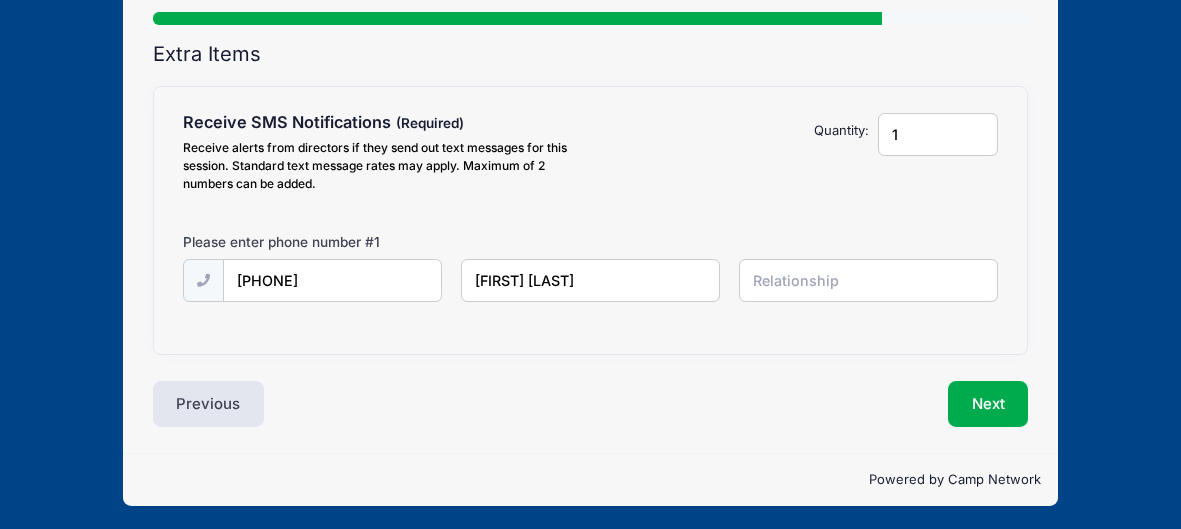click at bounding box center [0, 0] 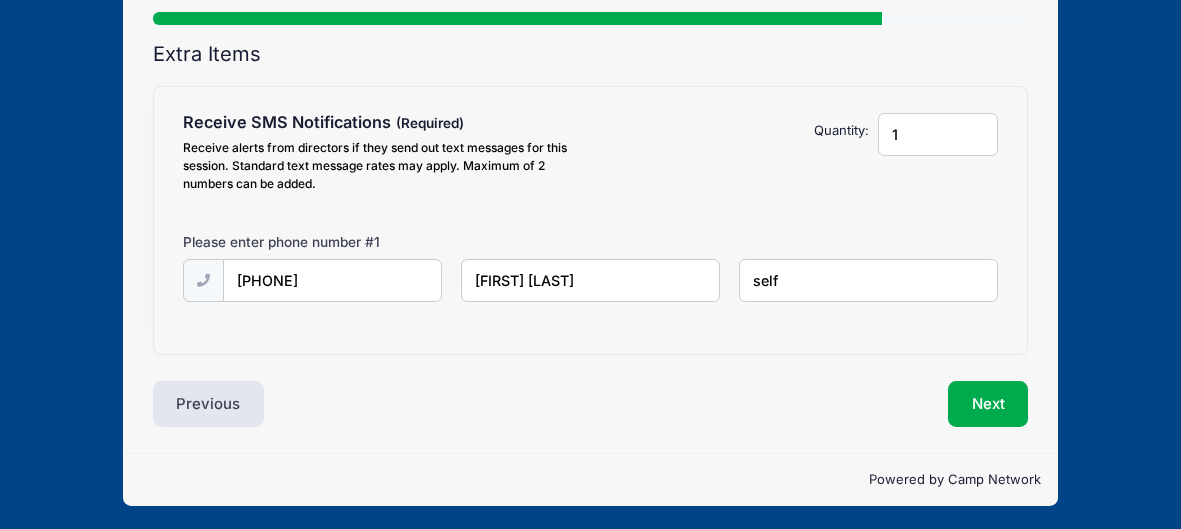 click on "self" at bounding box center (0, 0) 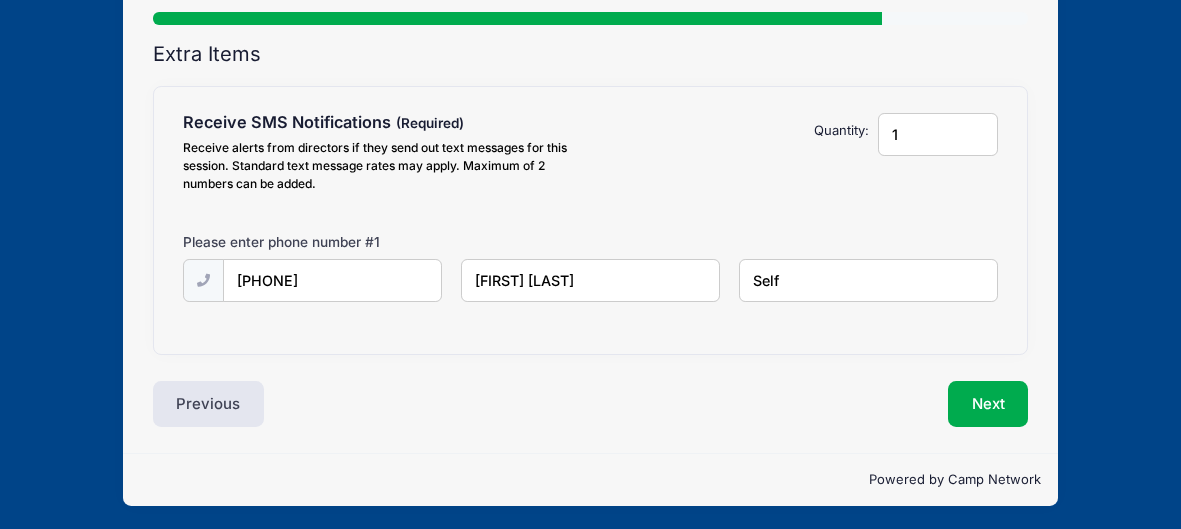 click on "Self" at bounding box center [0, 0] 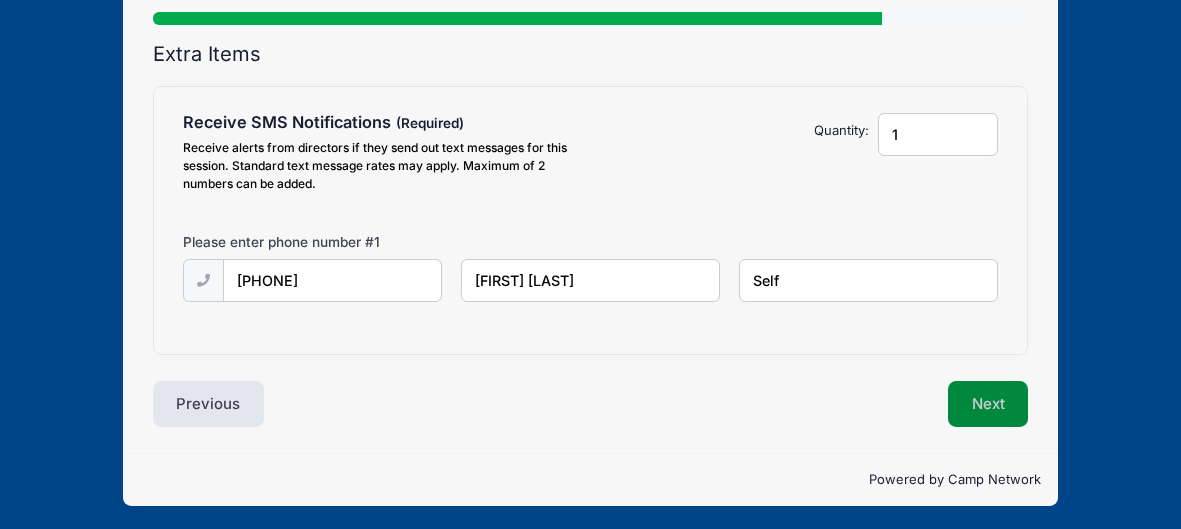 click on "Next" at bounding box center [988, 404] 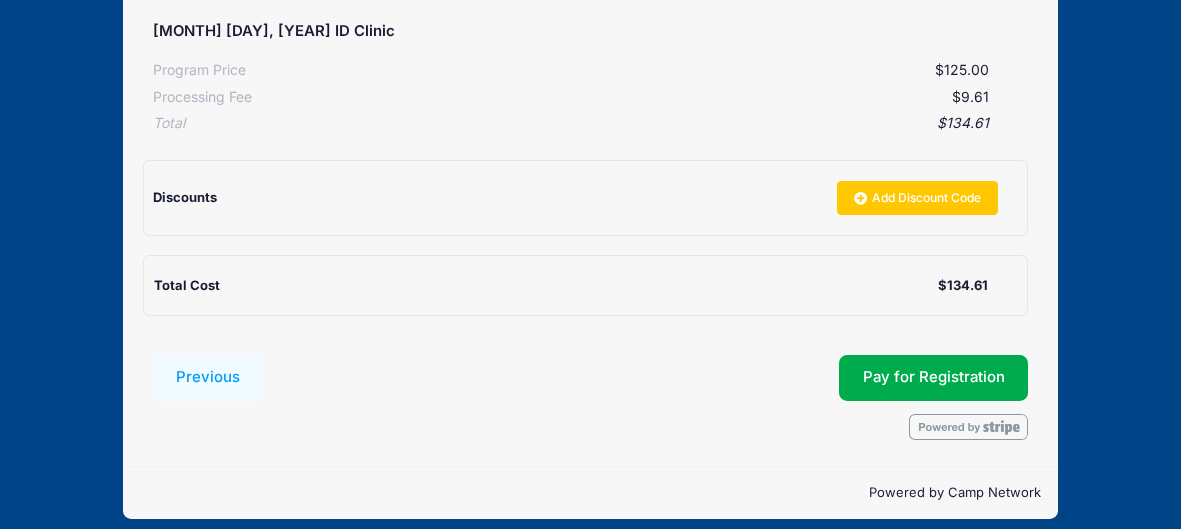 scroll, scrollTop: 417, scrollLeft: 0, axis: vertical 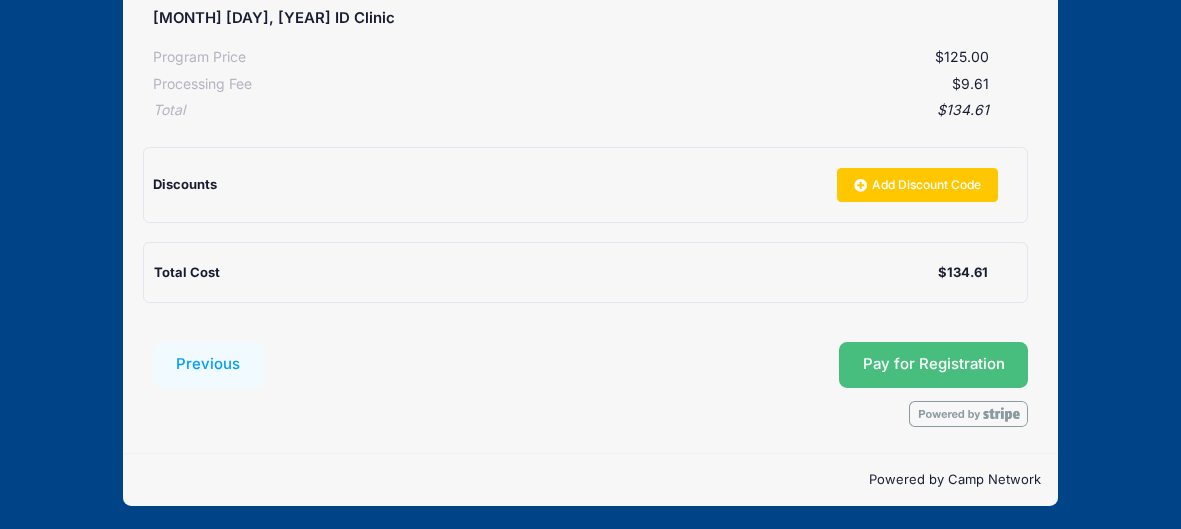 click on "Pay for Registration" at bounding box center [934, 364] 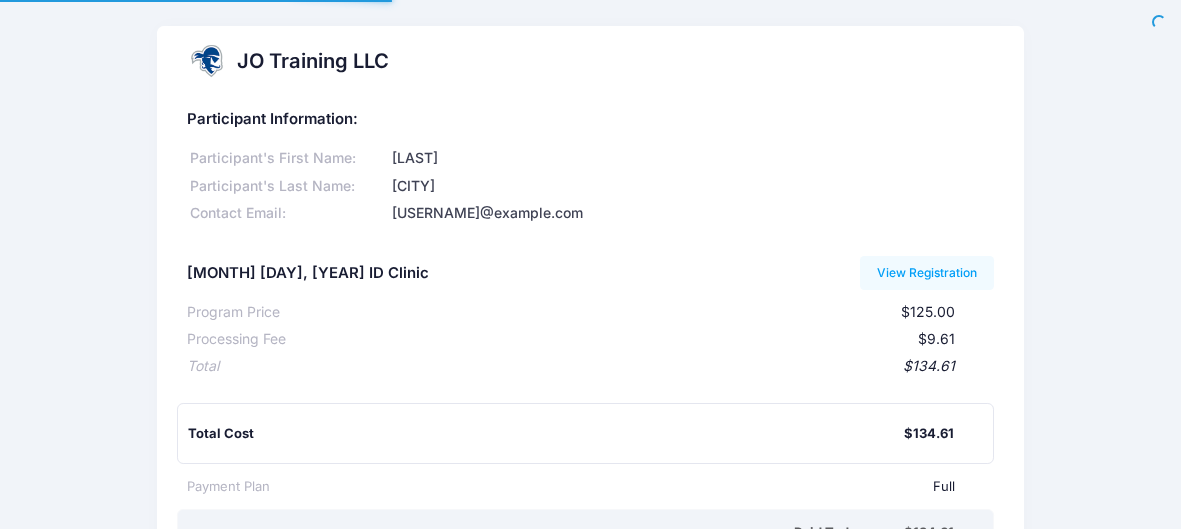 scroll, scrollTop: 0, scrollLeft: 0, axis: both 